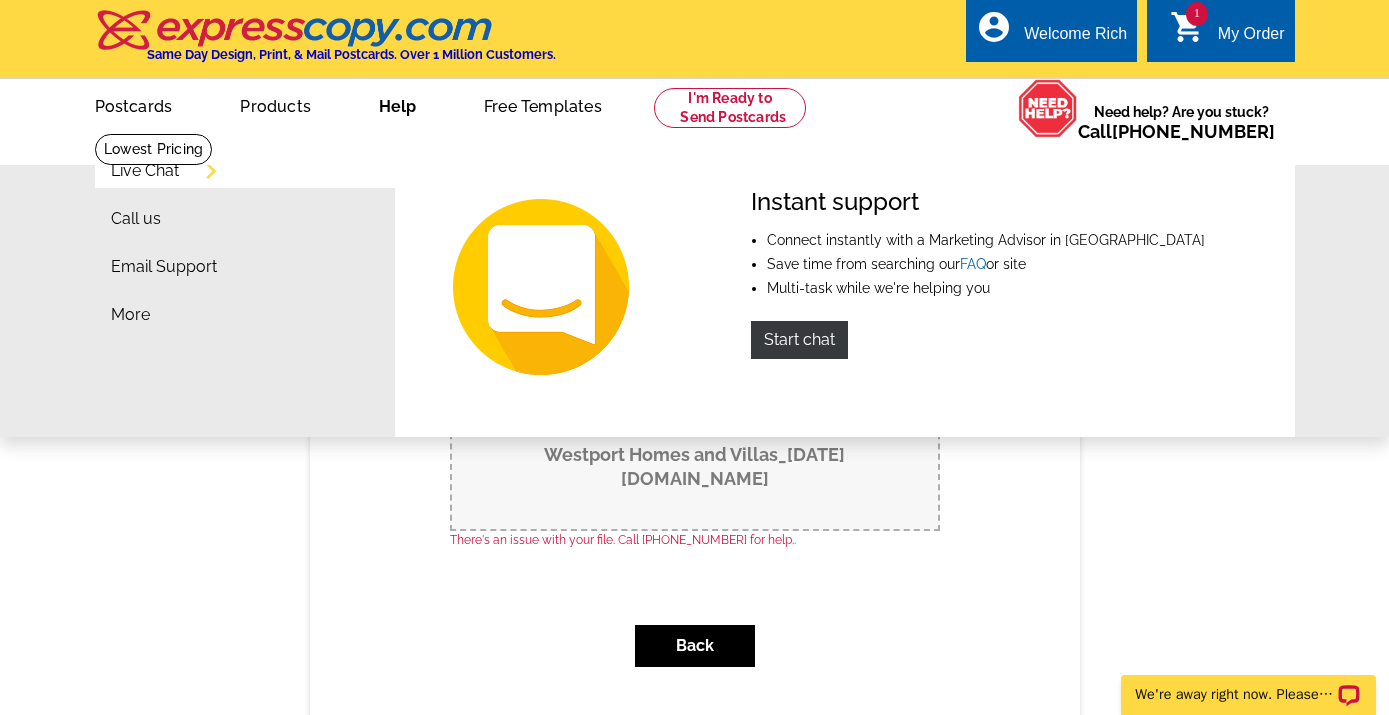 scroll, scrollTop: 0, scrollLeft: 0, axis: both 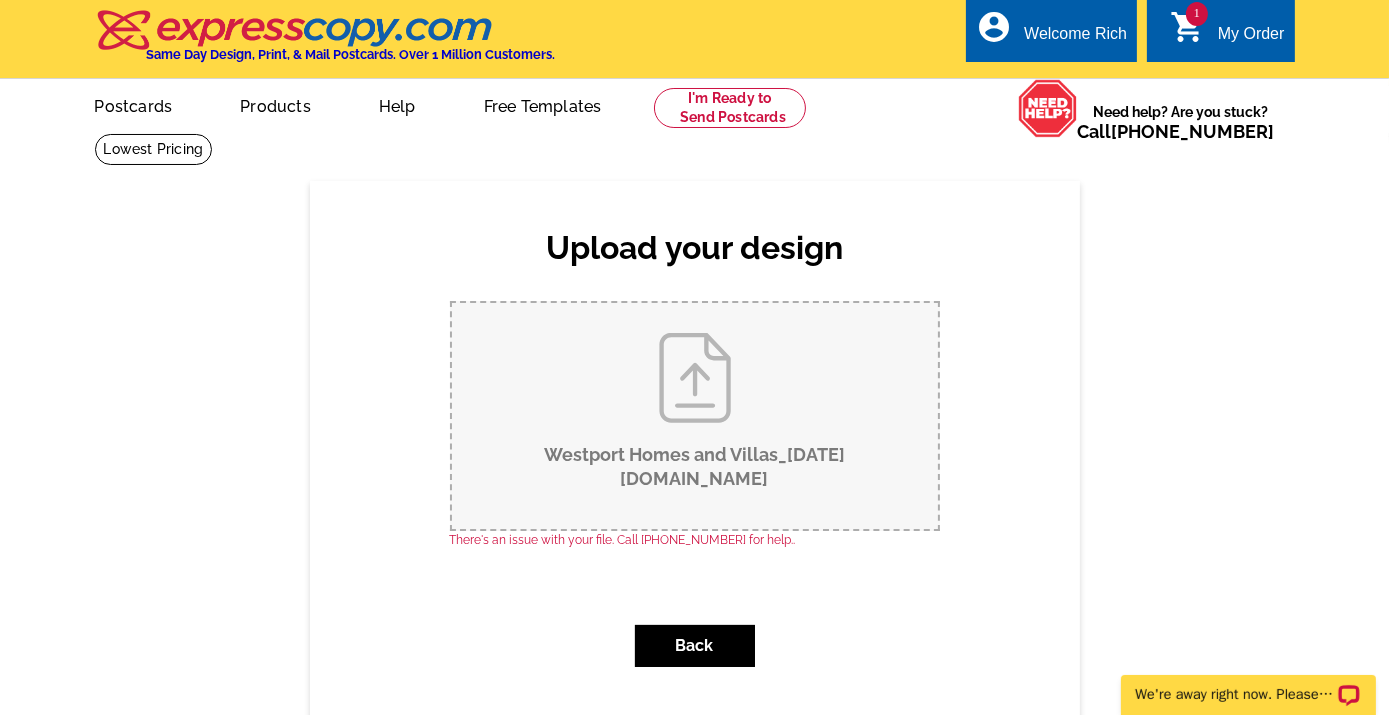 click on "Westport Homes and Villas_8-9-24.pub" at bounding box center (695, 416) 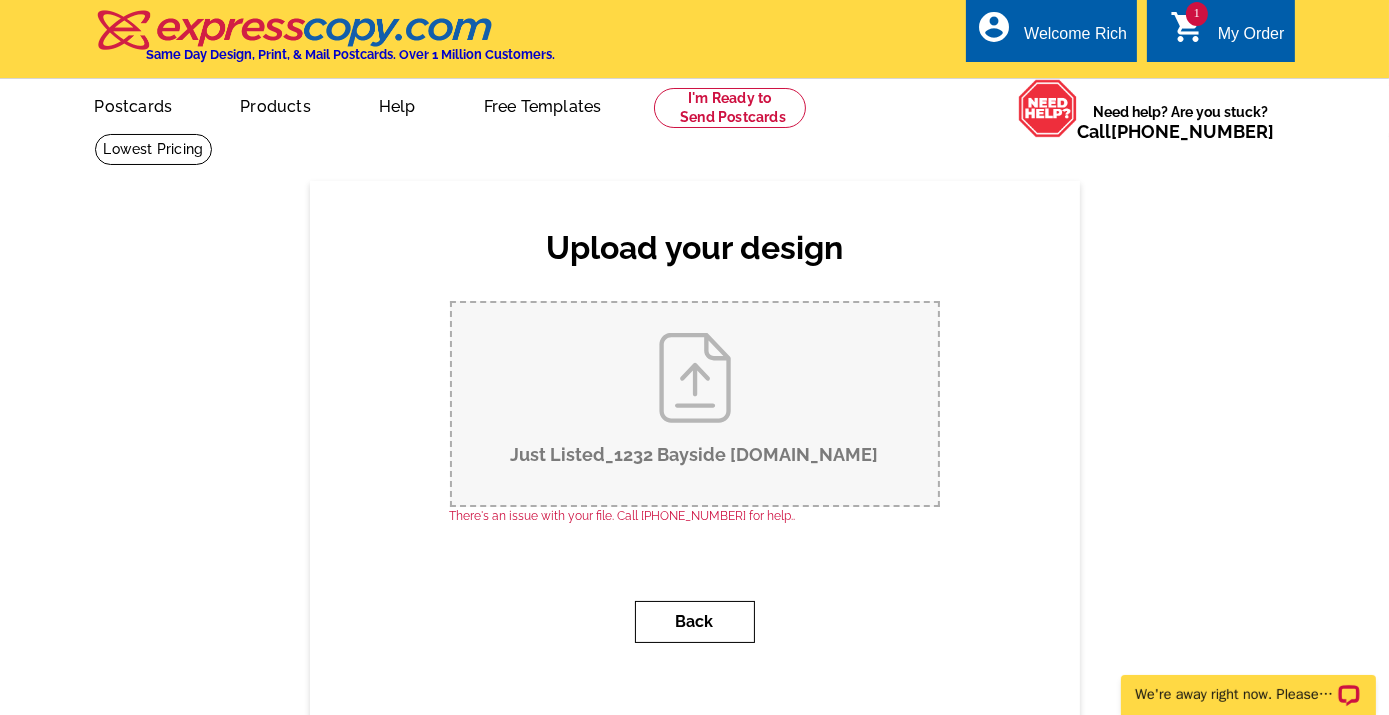 click on "Back" at bounding box center (695, 622) 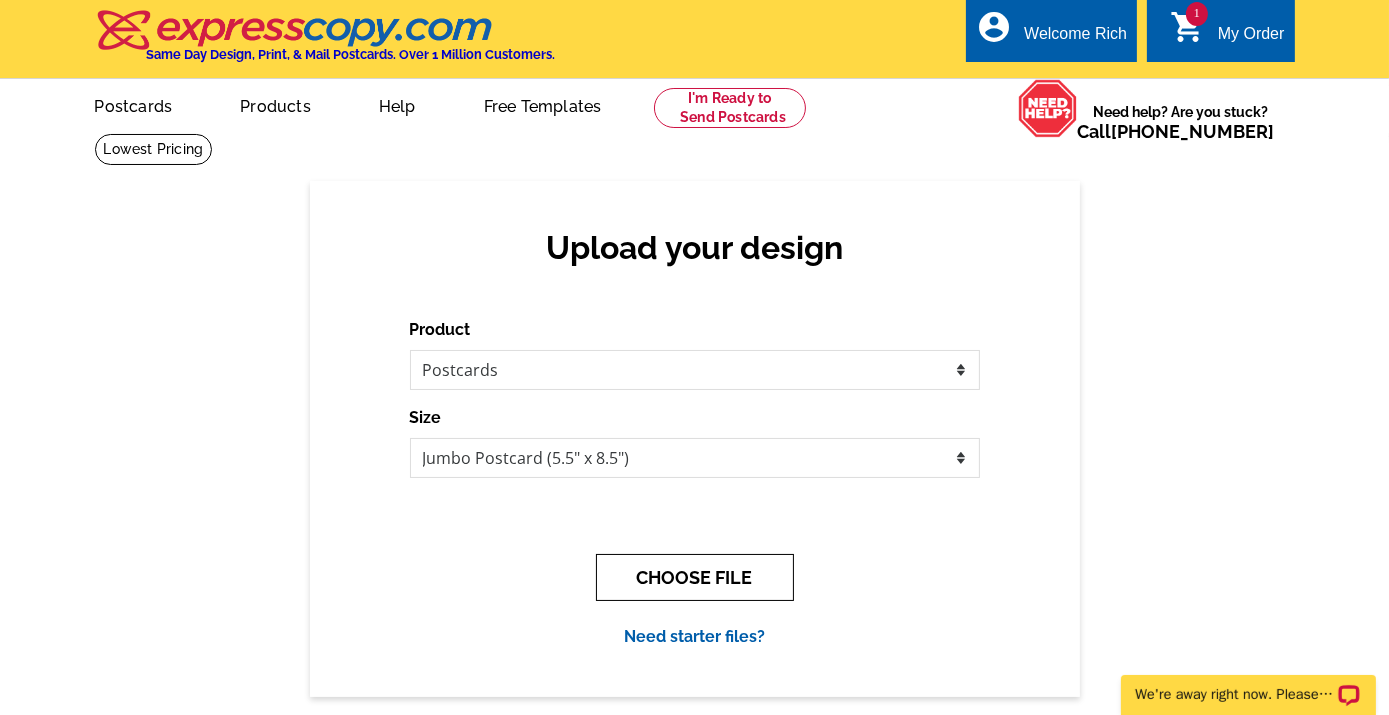 click on "CHOOSE FILE" at bounding box center (695, 577) 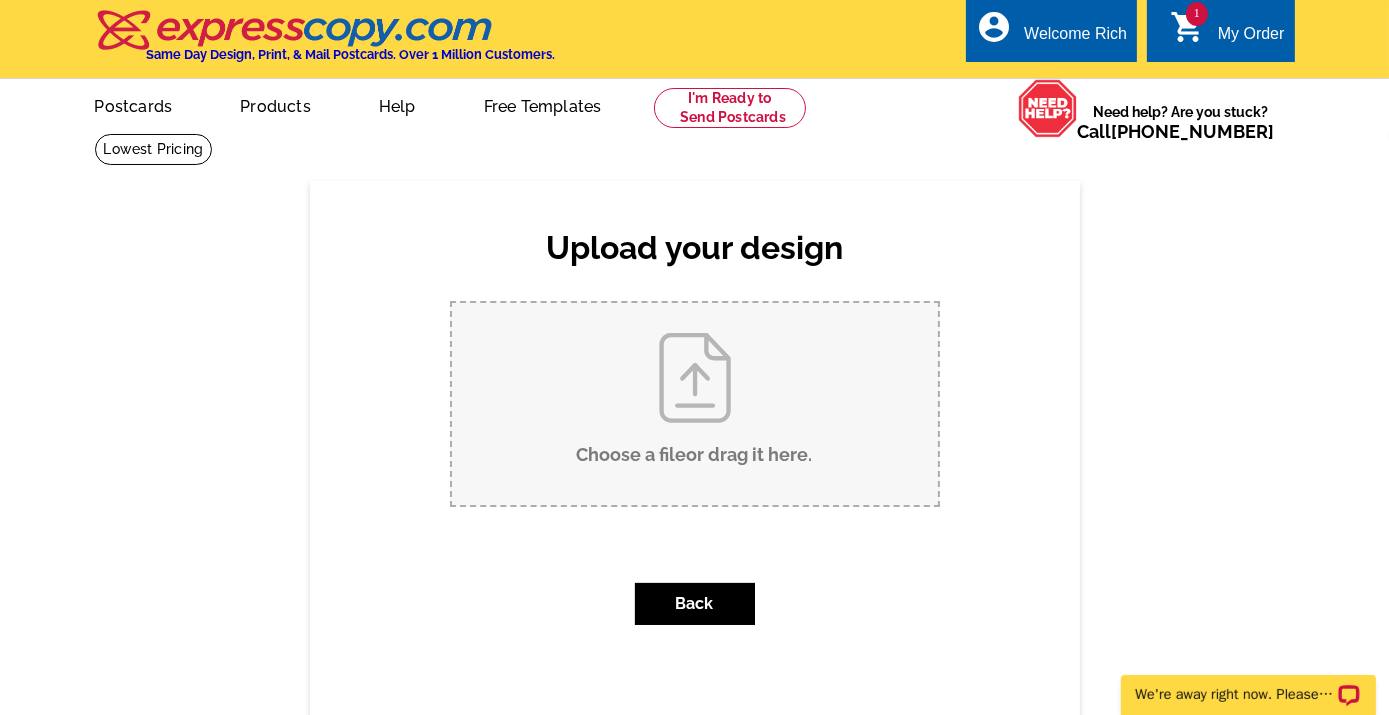 click on "Choose a file  or drag it here ." at bounding box center (695, 404) 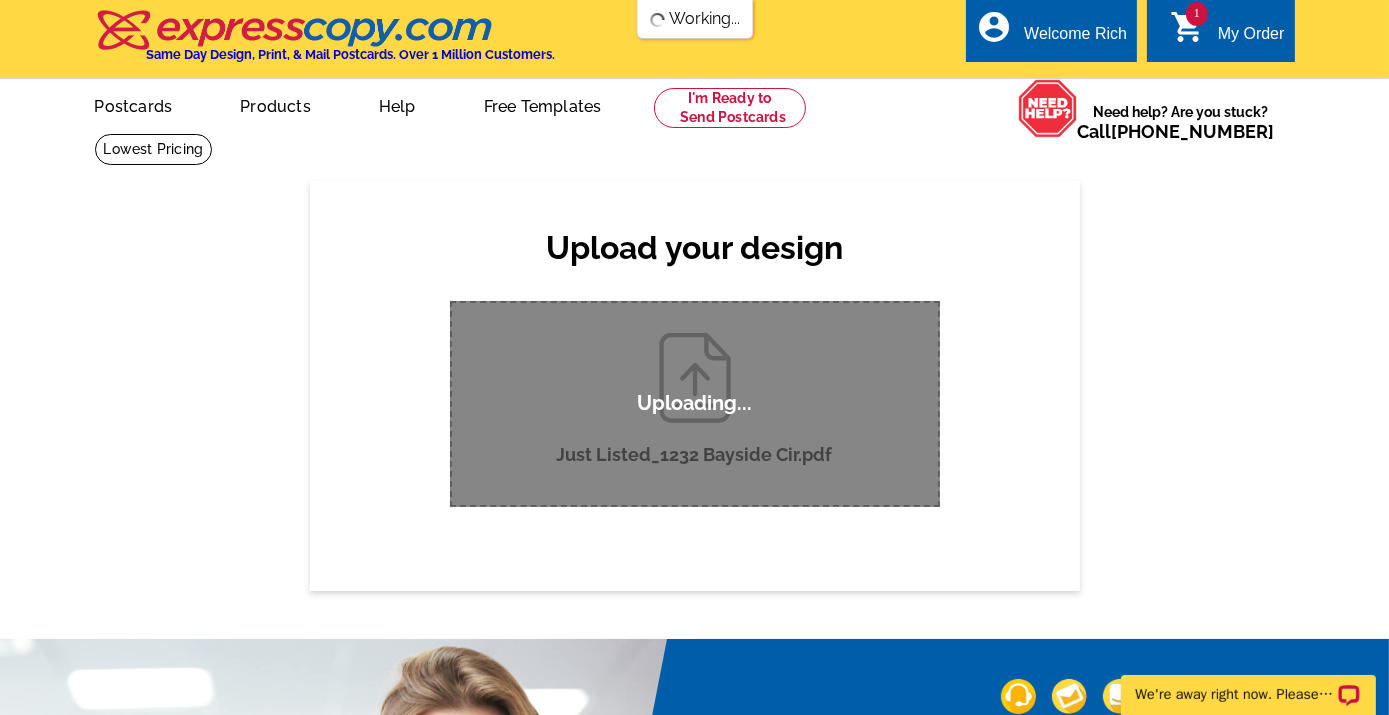 type 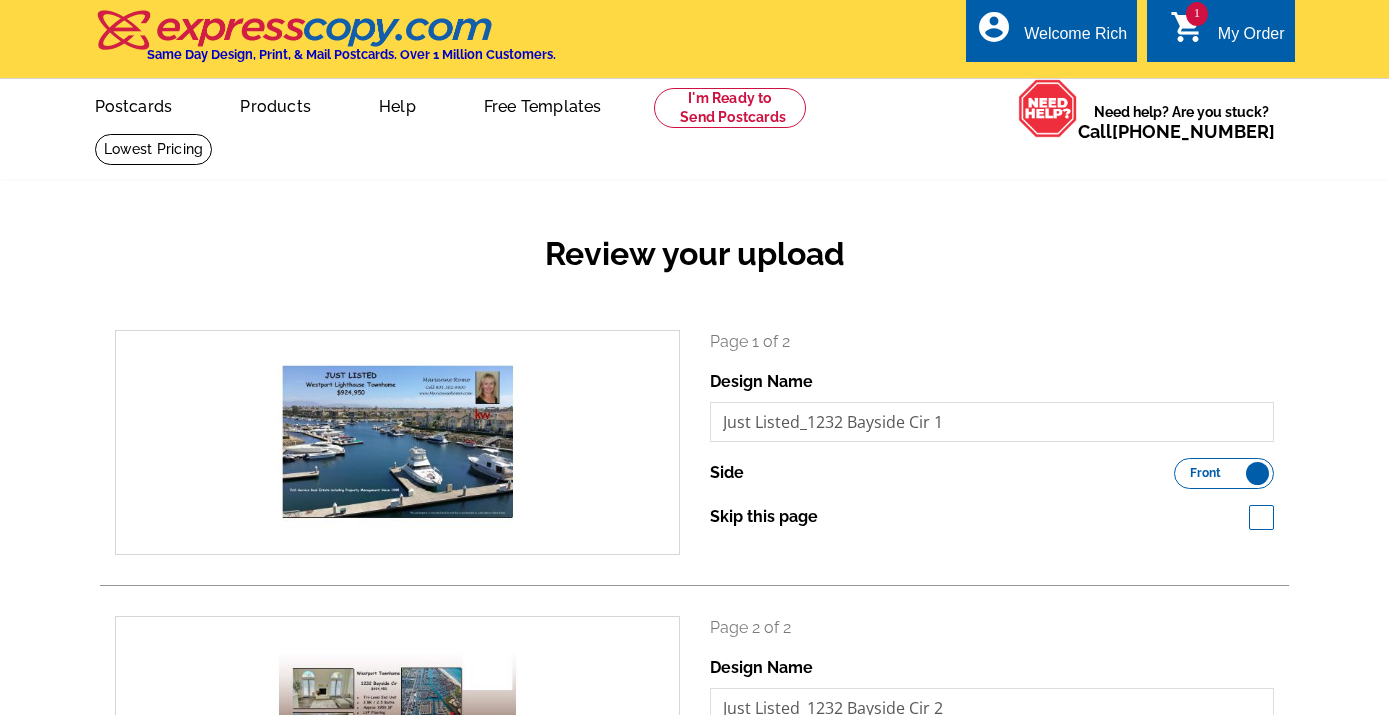 scroll, scrollTop: 0, scrollLeft: 0, axis: both 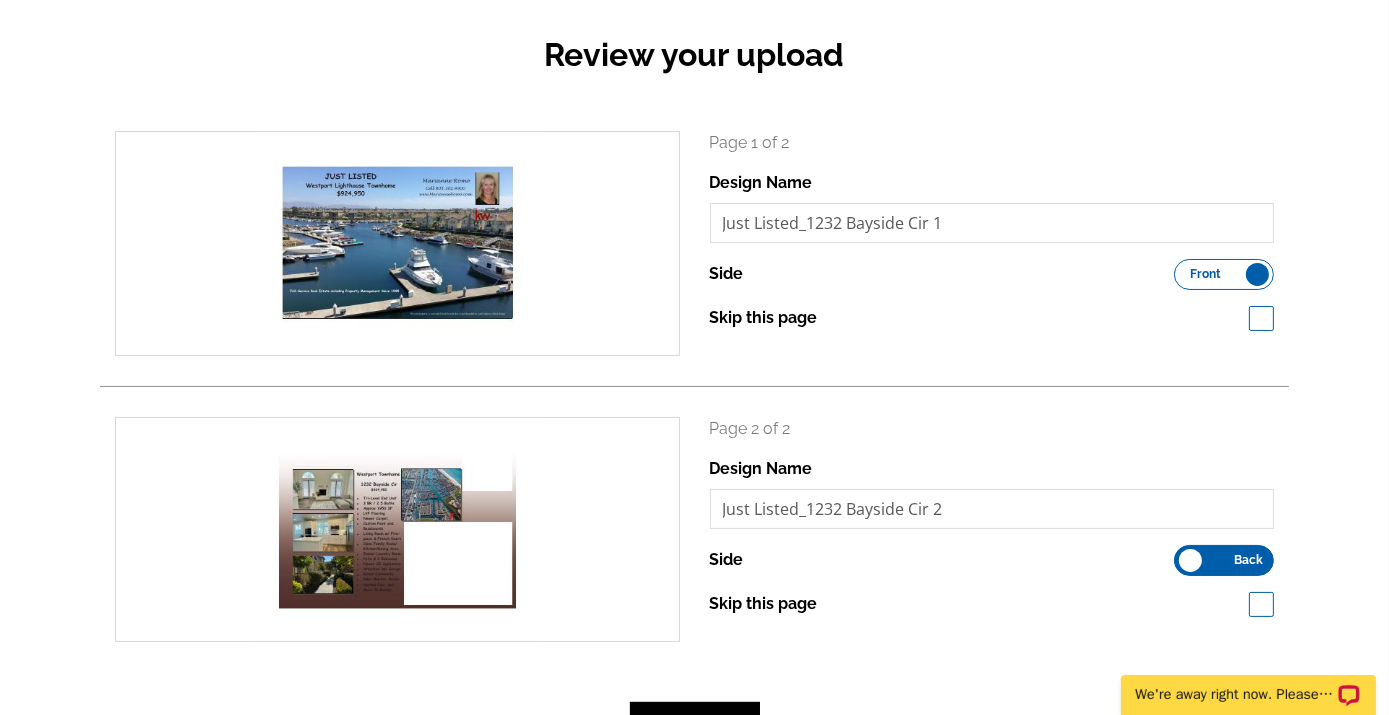 click on "Front
Back" at bounding box center (1224, 274) 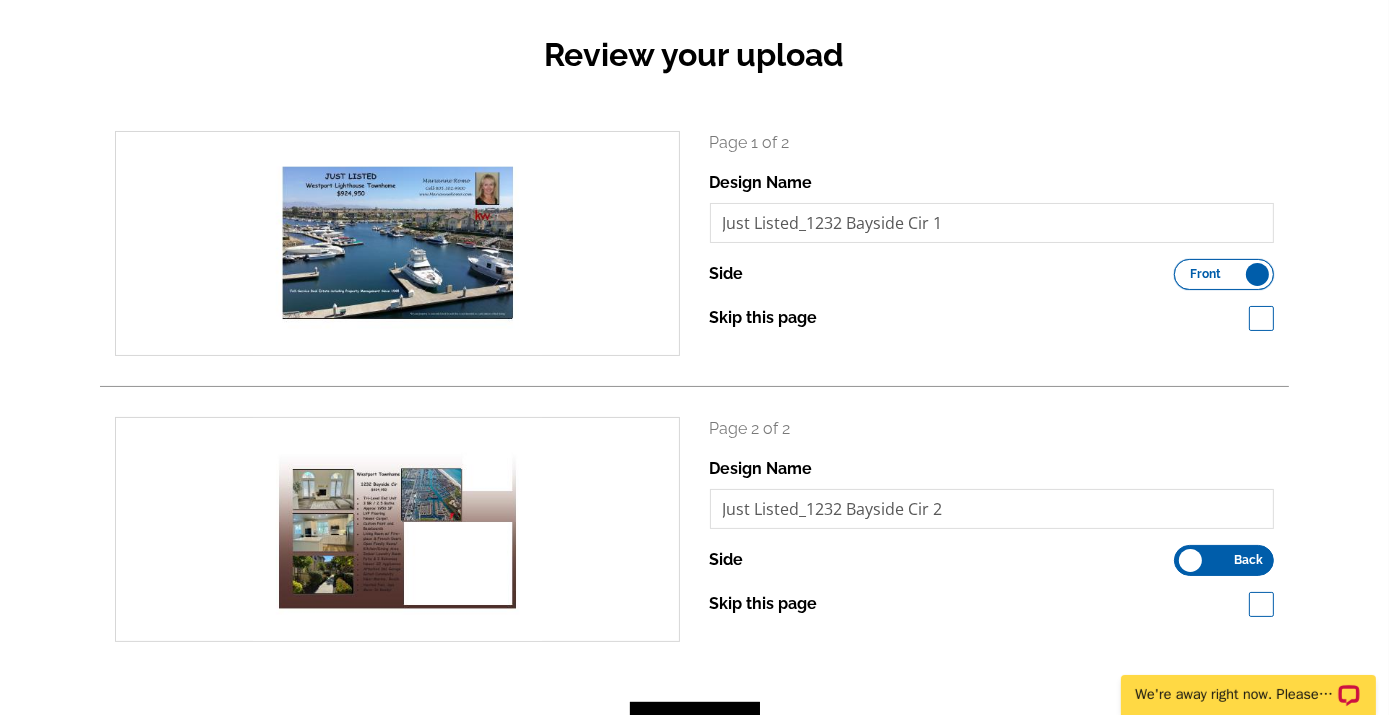 click on "Front
Back" at bounding box center (1184, 269) 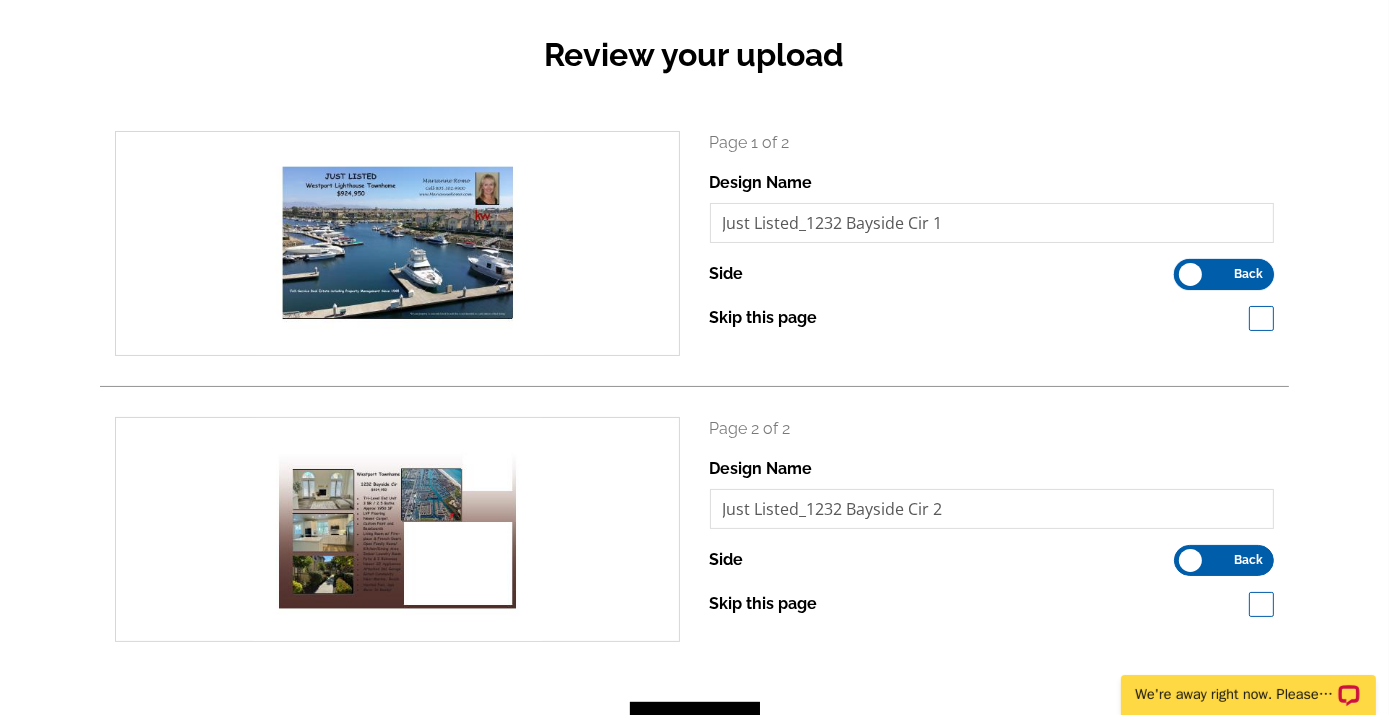 scroll, scrollTop: 0, scrollLeft: 0, axis: both 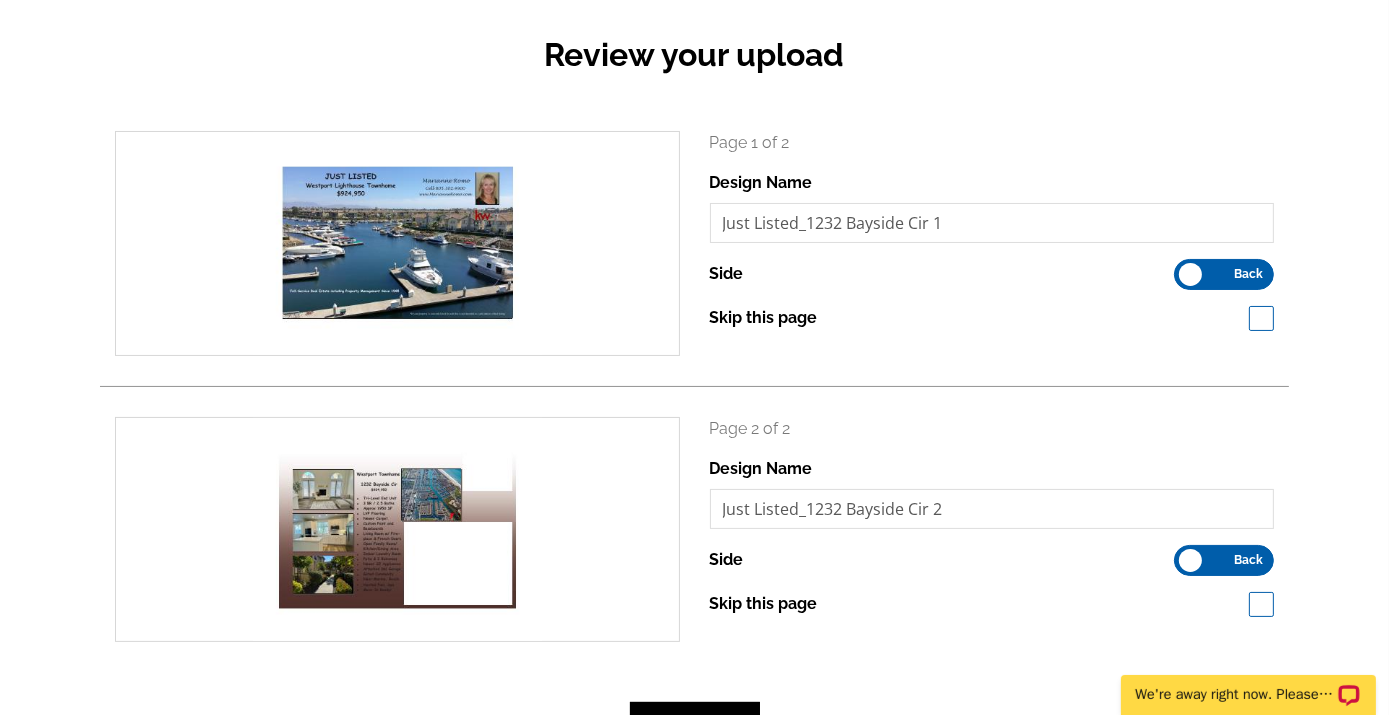 click on "Front
Back" at bounding box center (1224, 274) 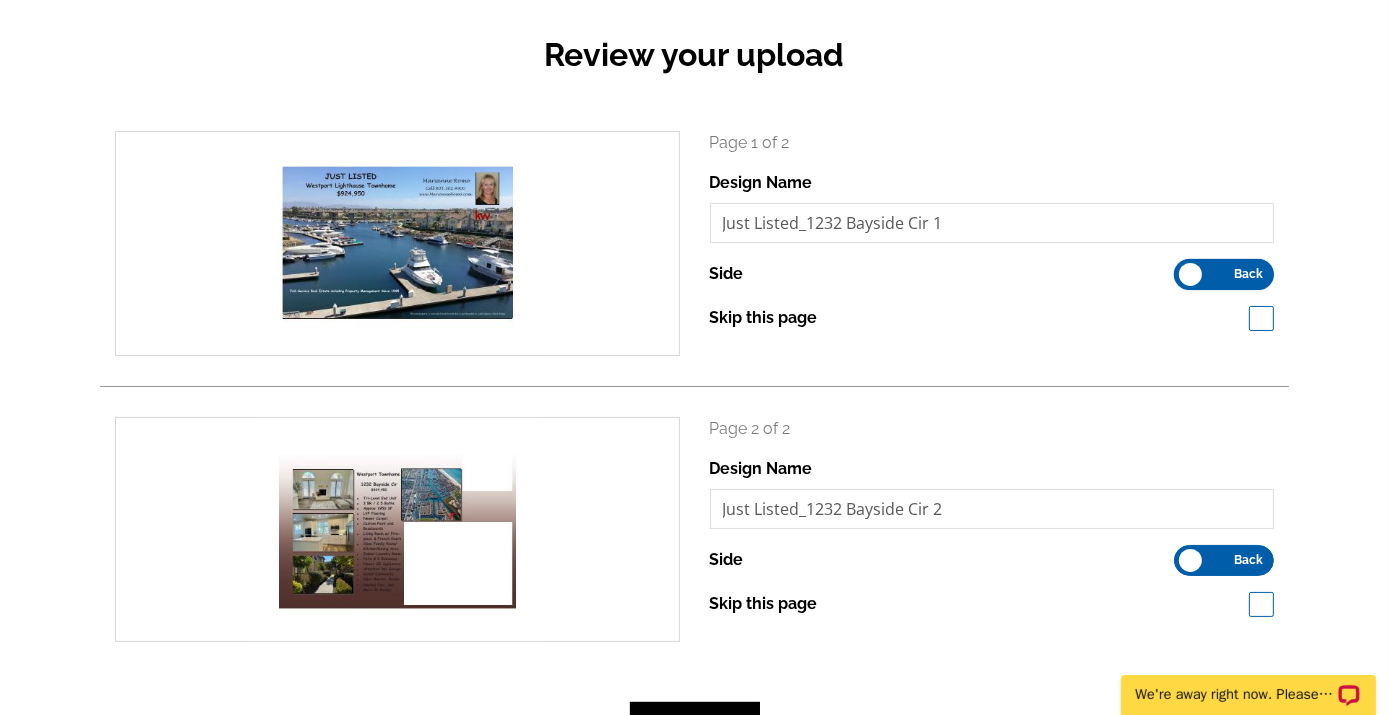 click on "Front
Back" at bounding box center [1184, 269] 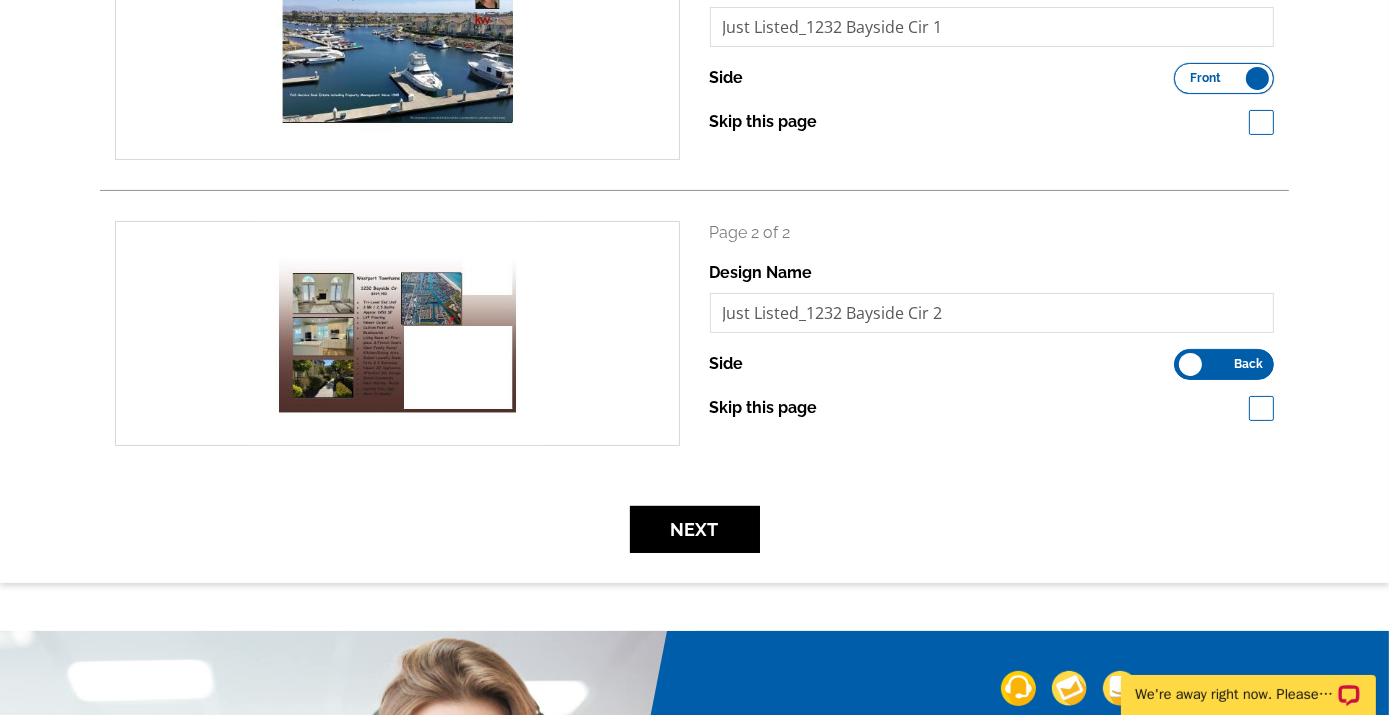 scroll, scrollTop: 398, scrollLeft: 0, axis: vertical 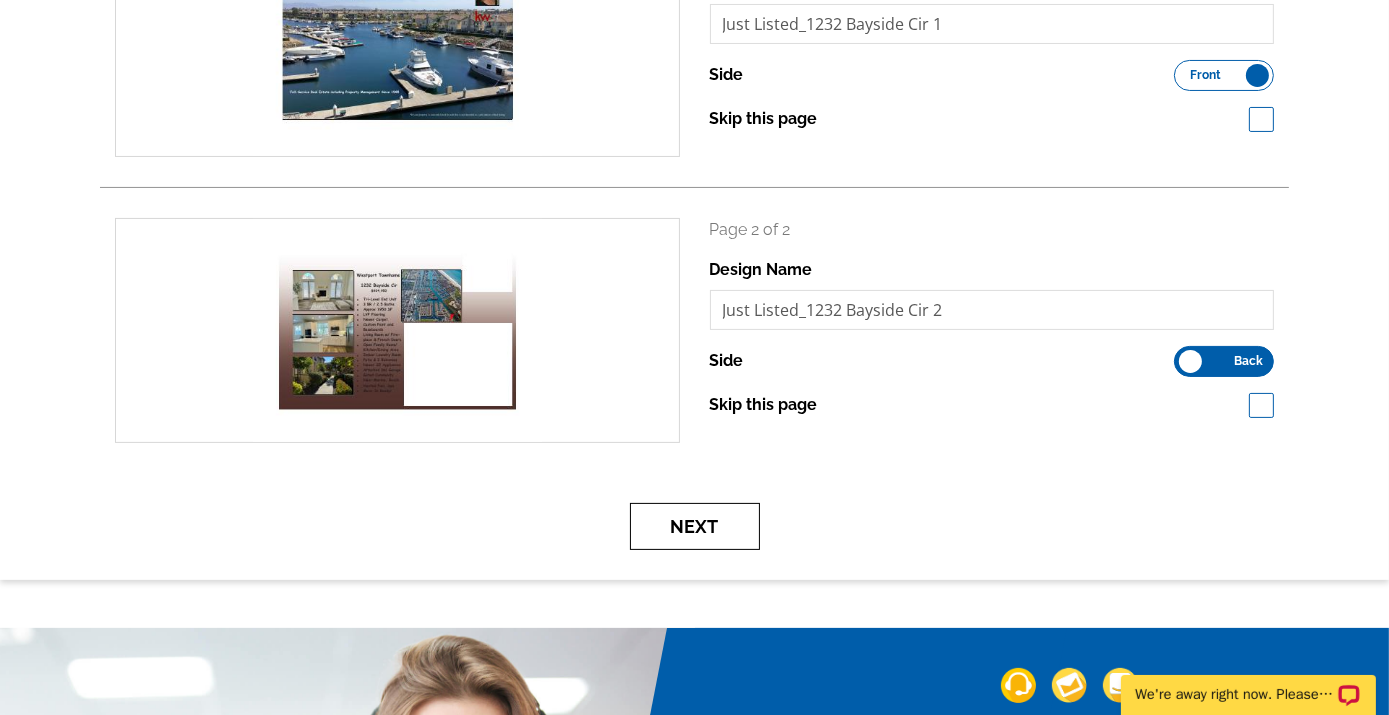 click on "Next" at bounding box center [695, 526] 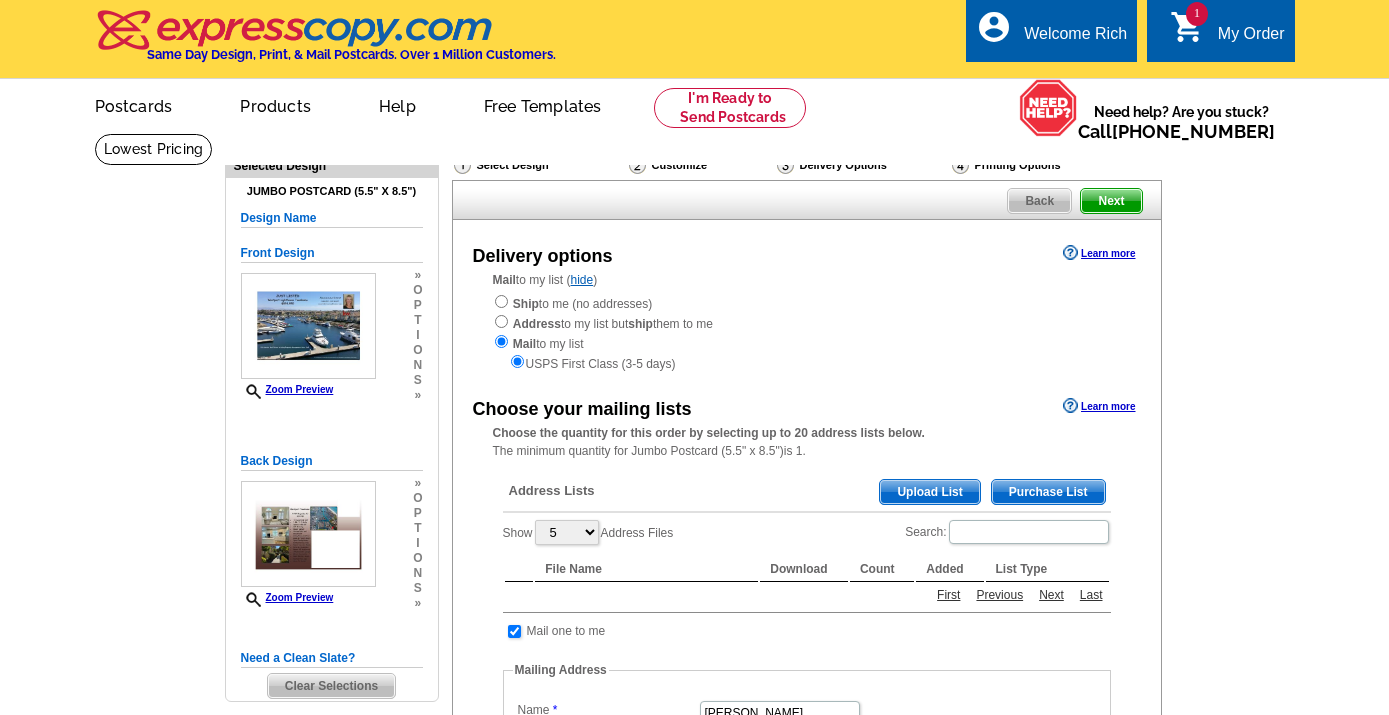 scroll, scrollTop: 0, scrollLeft: 0, axis: both 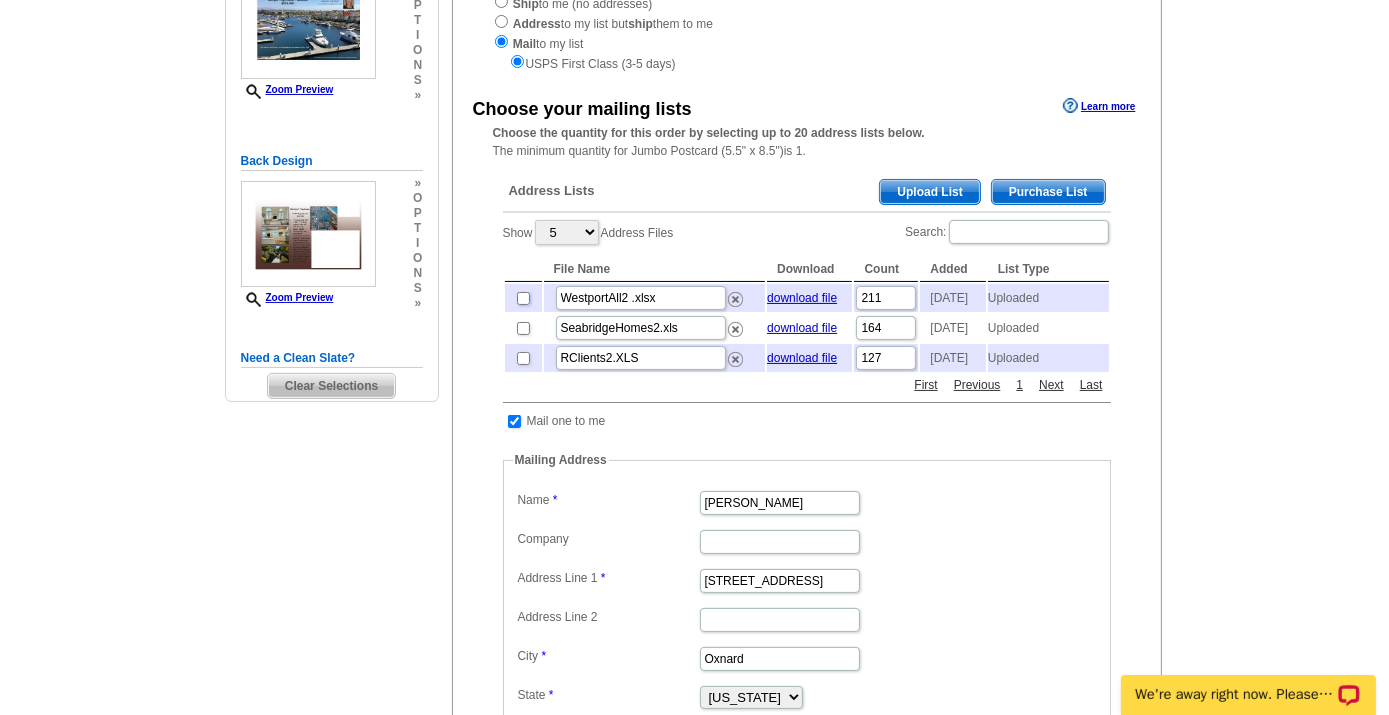 drag, startPoint x: 522, startPoint y: 300, endPoint x: 520, endPoint y: 310, distance: 10.198039 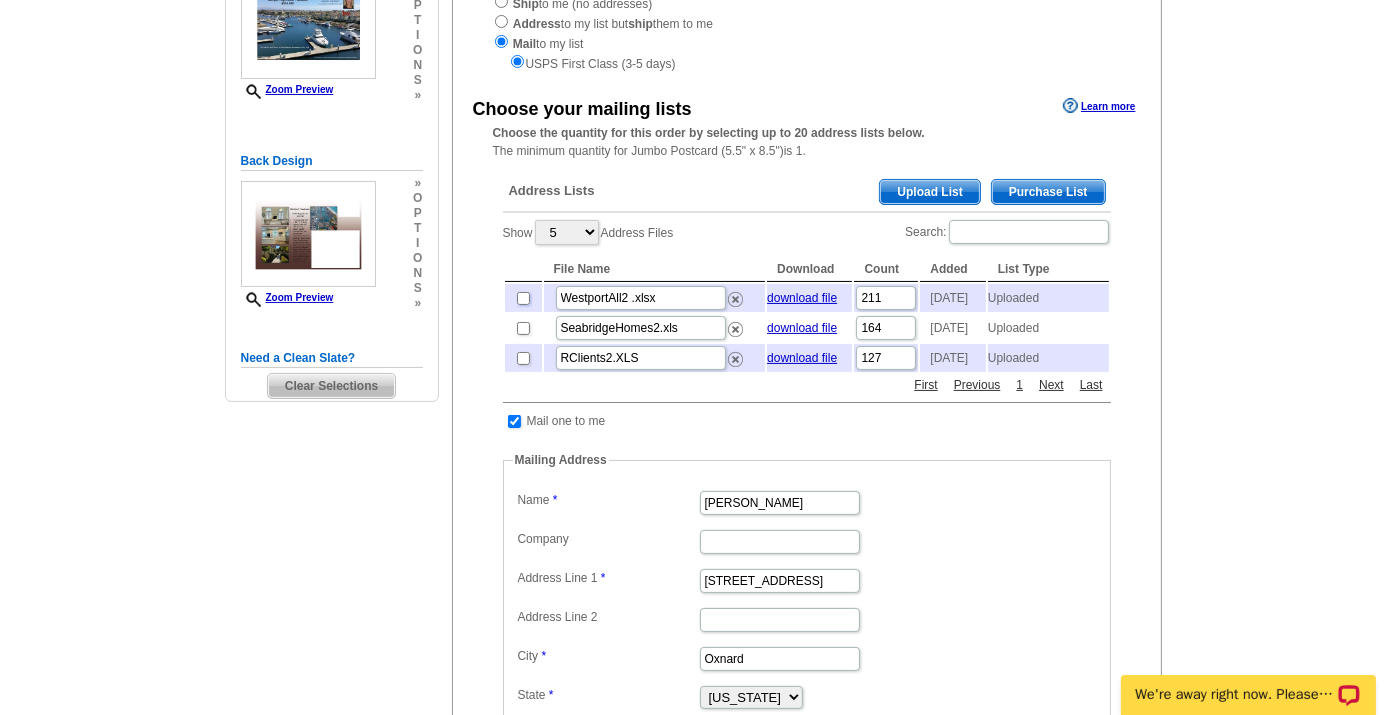 click at bounding box center [523, 298] 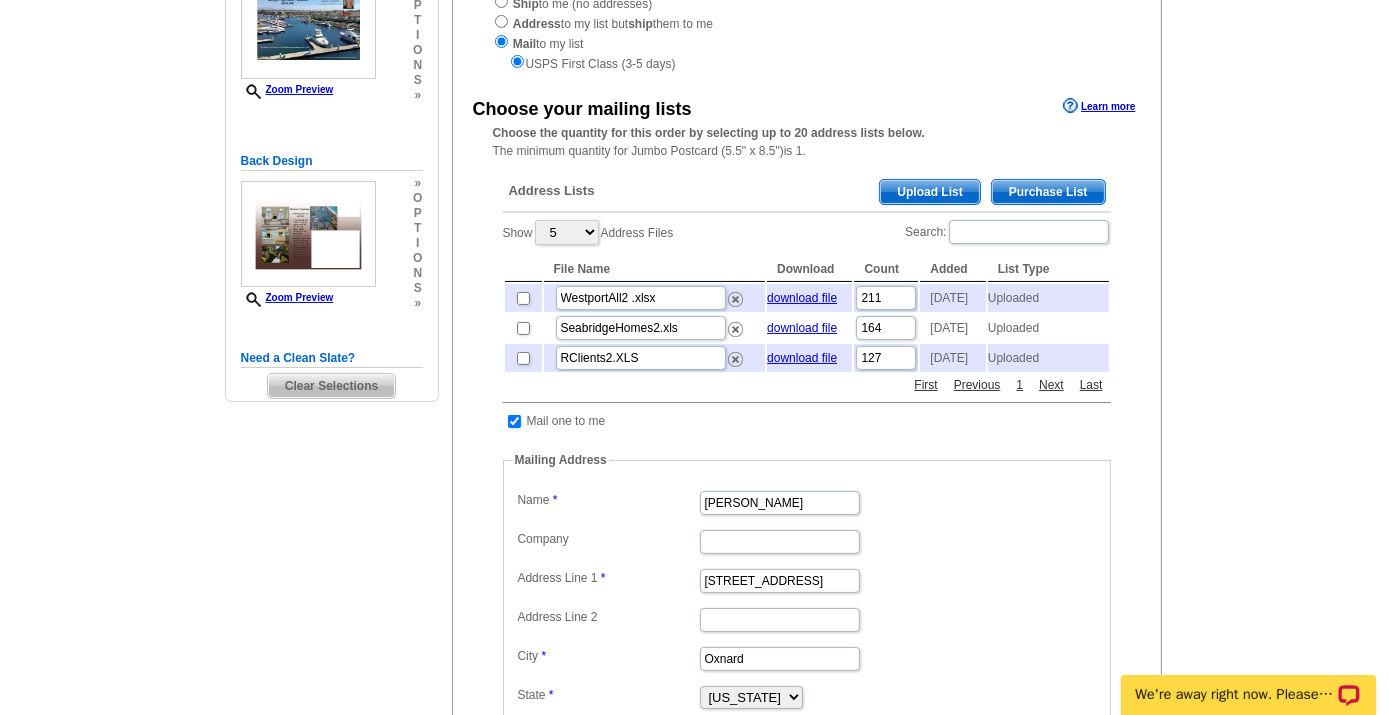 checkbox on "true" 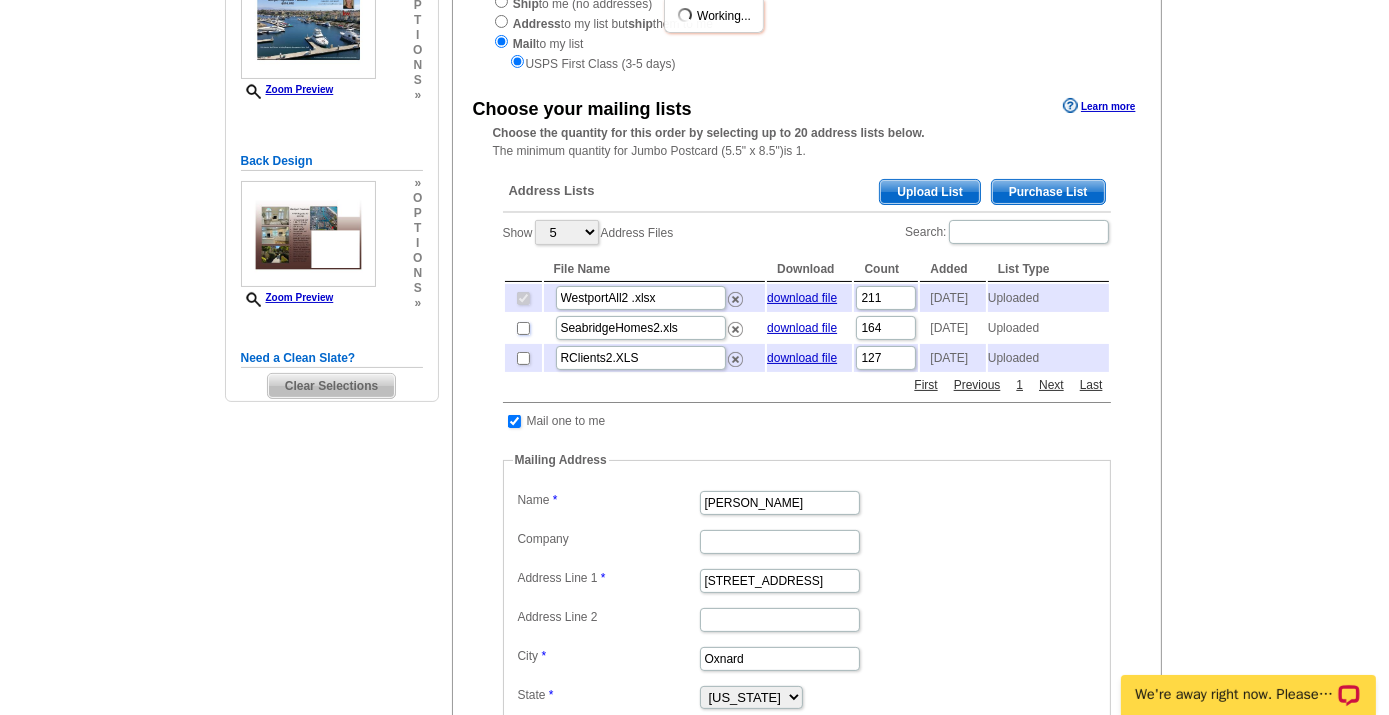 click at bounding box center [523, 328] 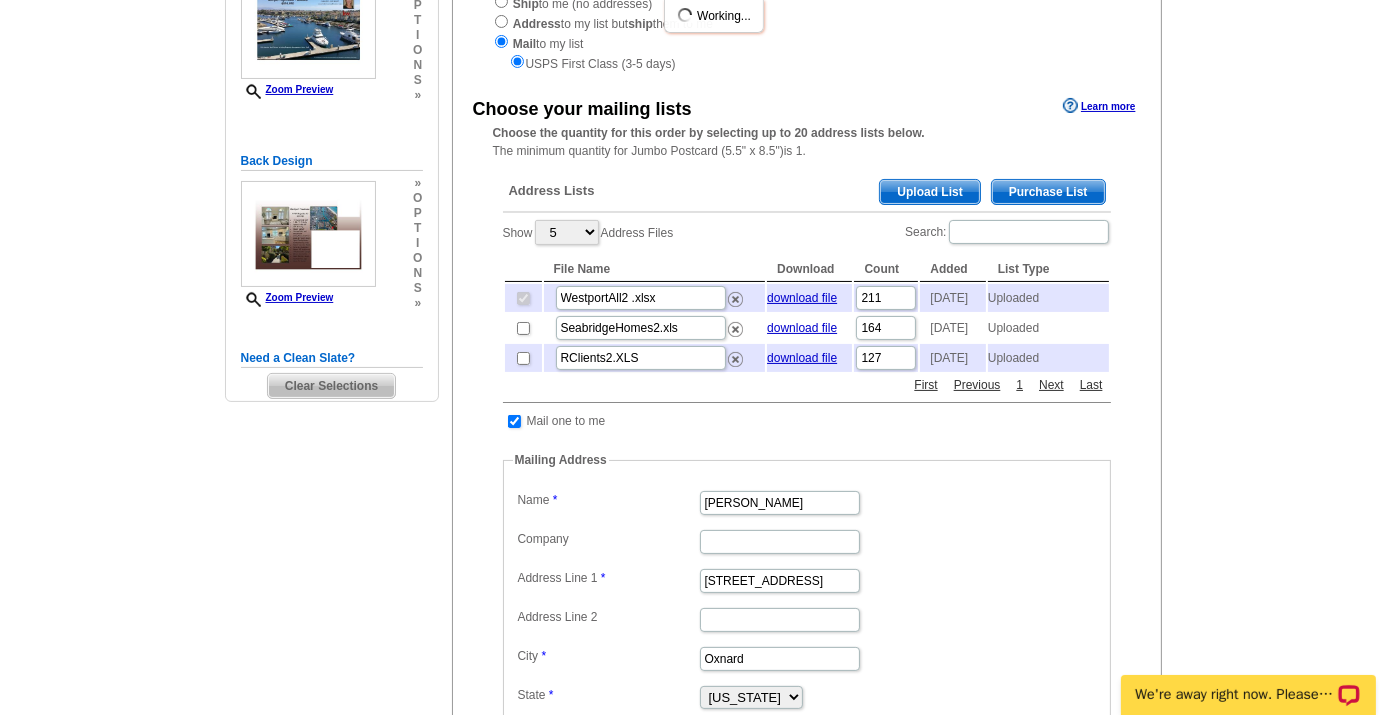 checkbox on "true" 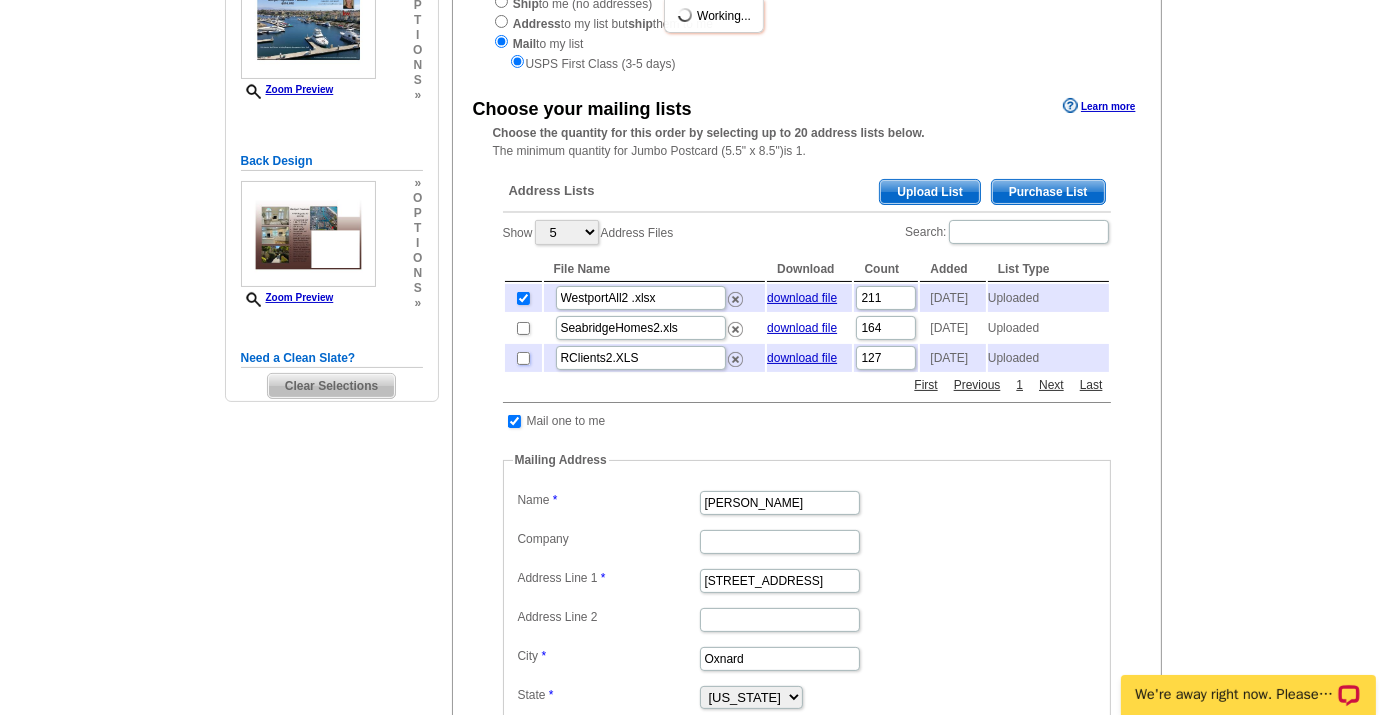 click at bounding box center [523, 358] 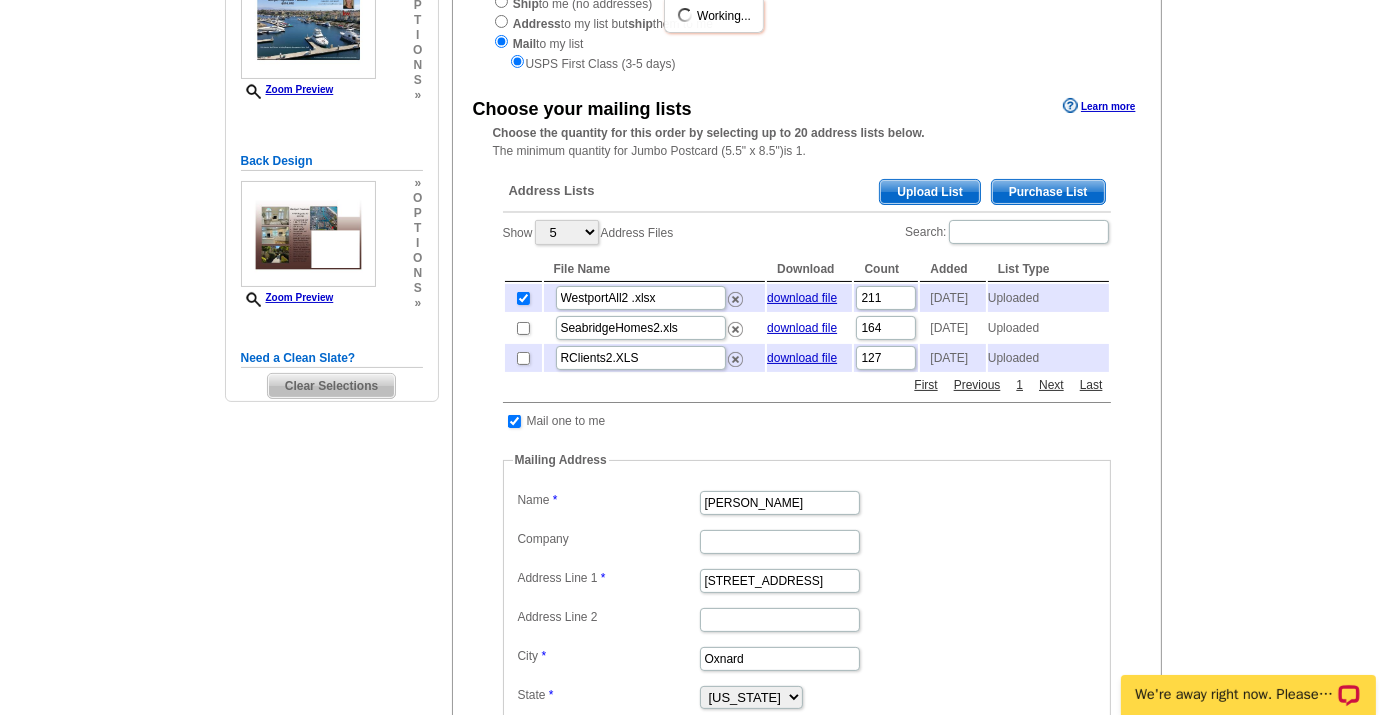 checkbox on "true" 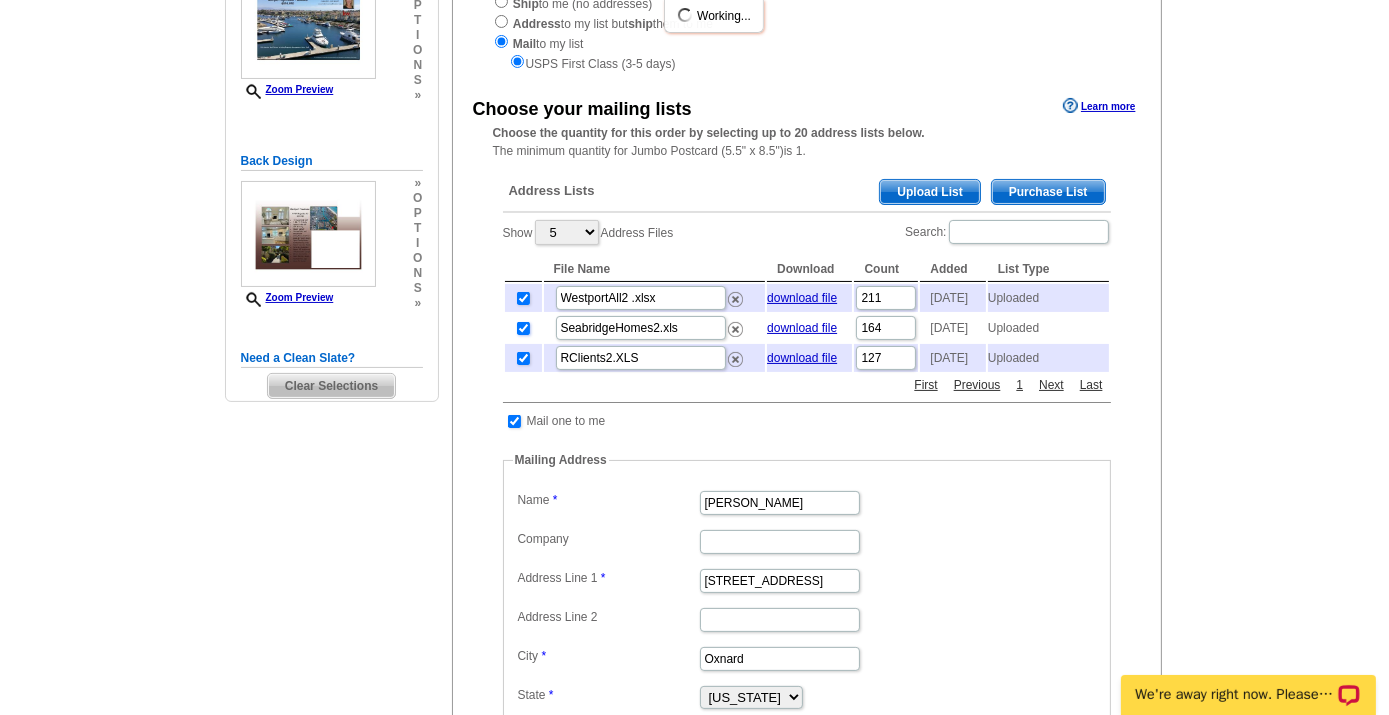 click at bounding box center (523, 328) 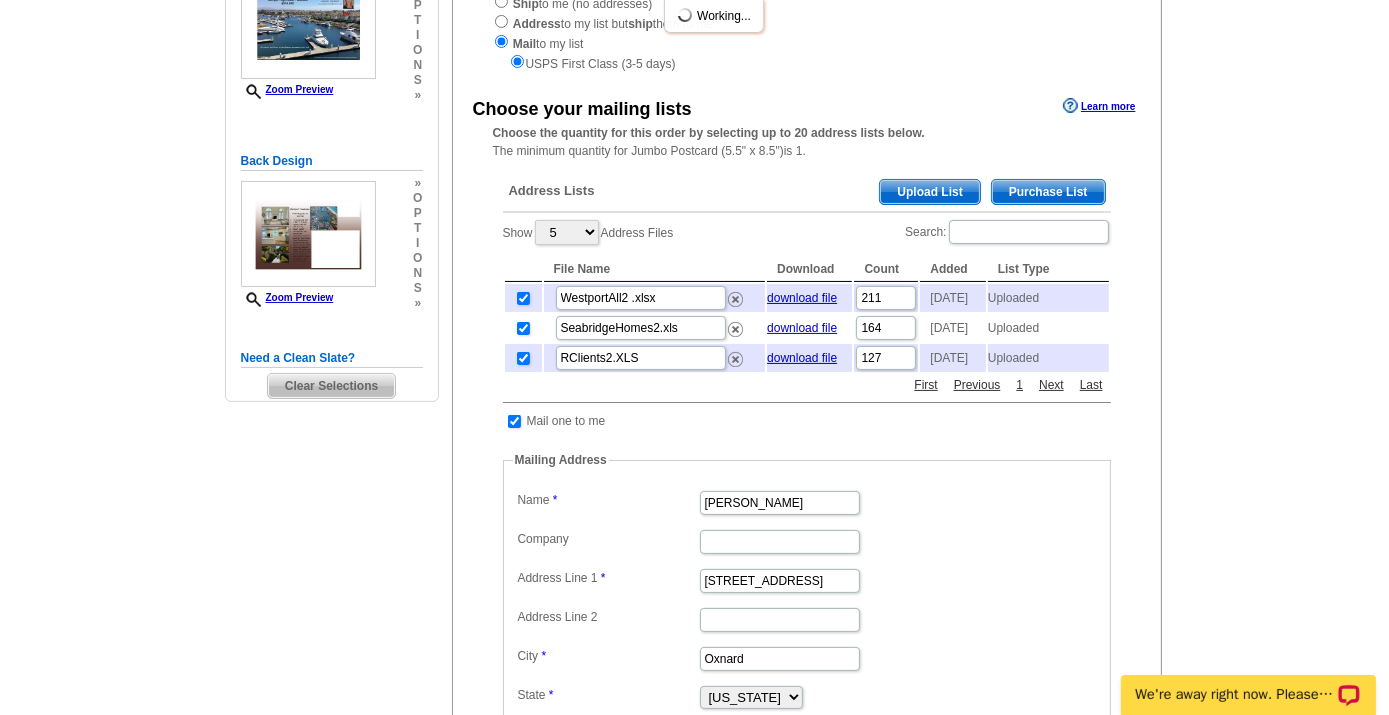 checkbox on "false" 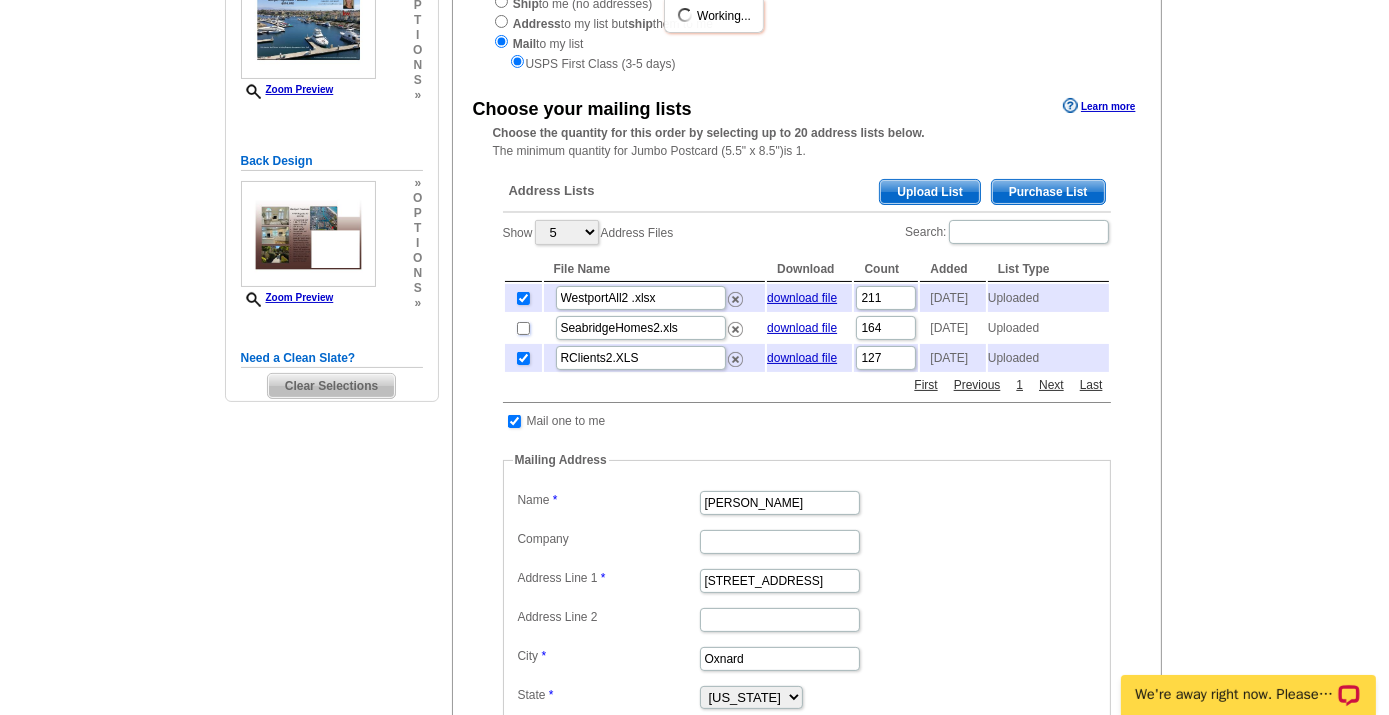 click at bounding box center [523, 328] 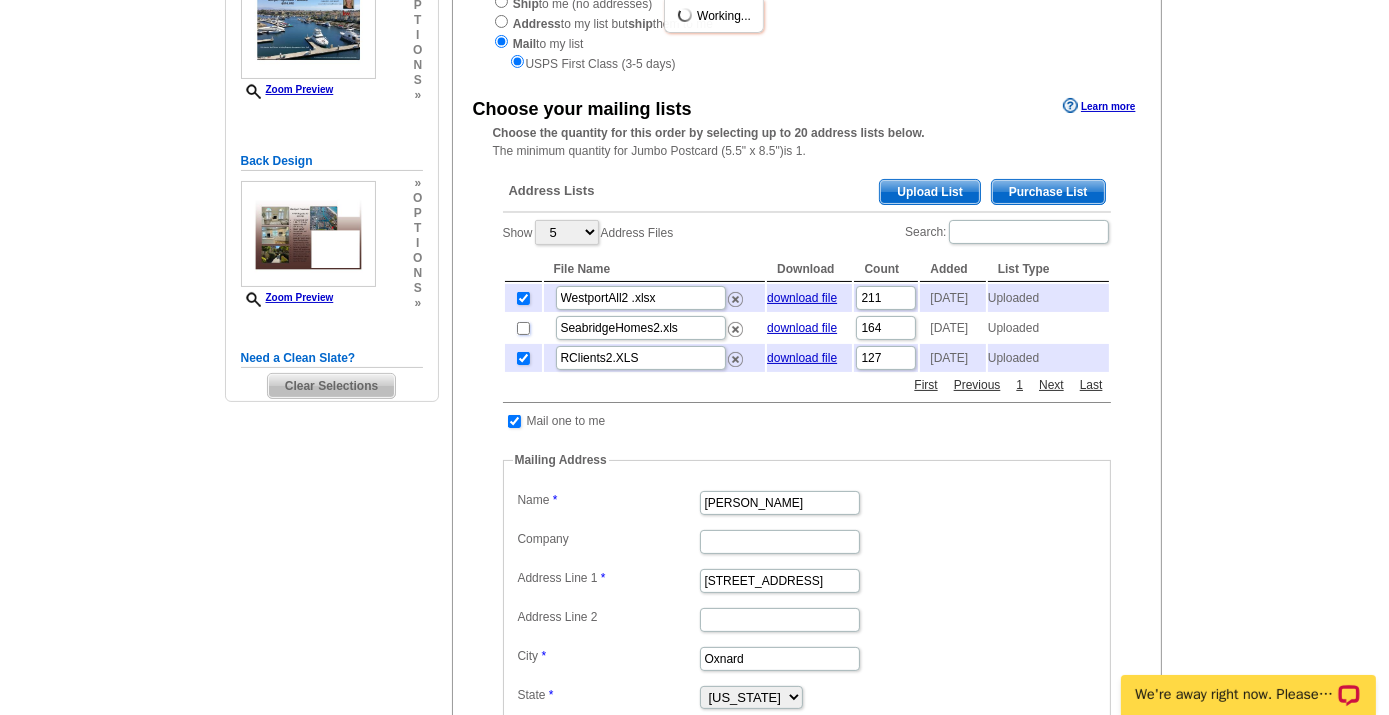 checkbox on "true" 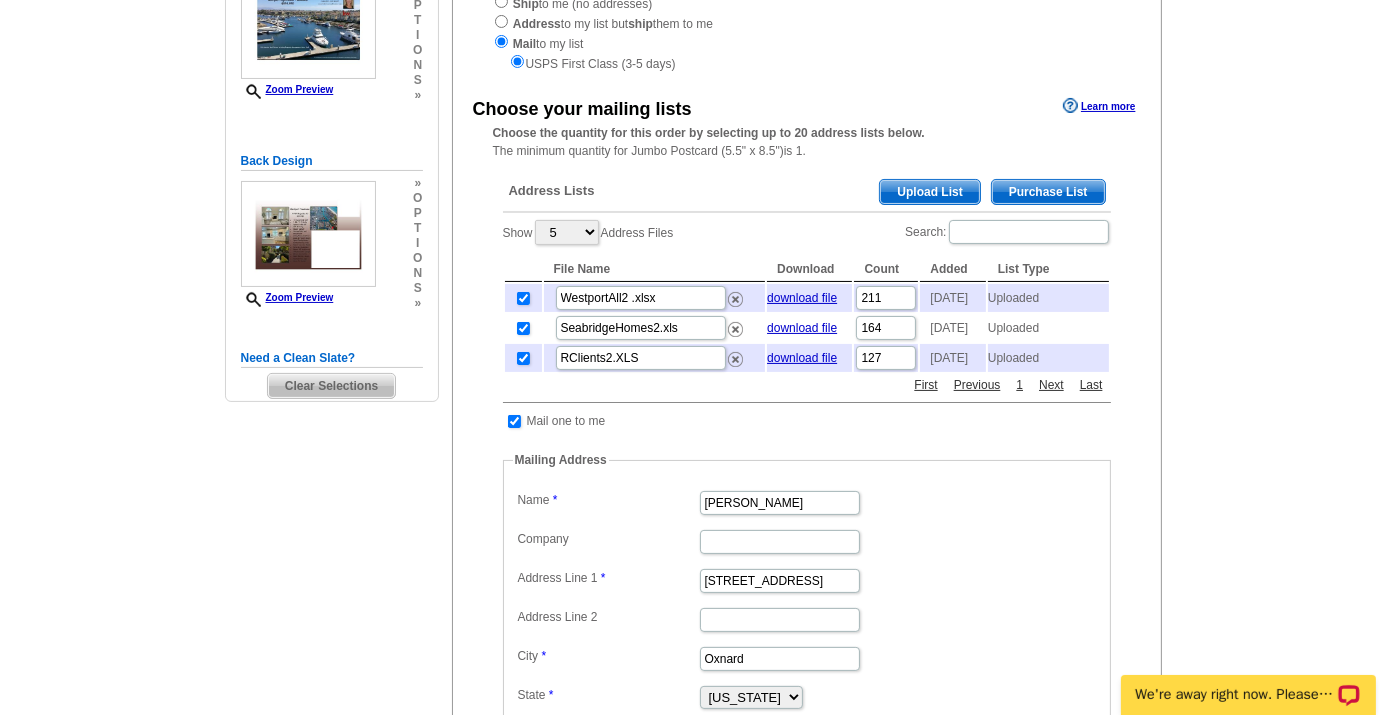 click at bounding box center (807, 540) 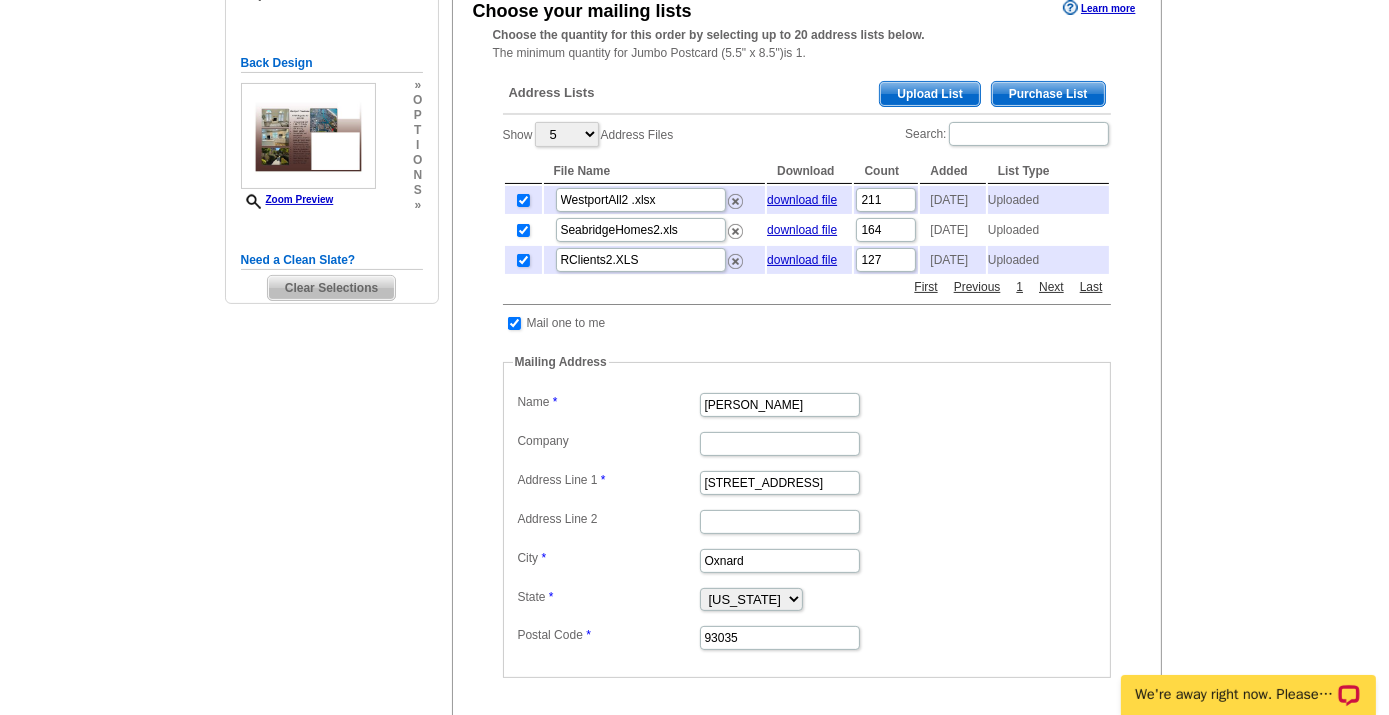 scroll, scrollTop: 400, scrollLeft: 0, axis: vertical 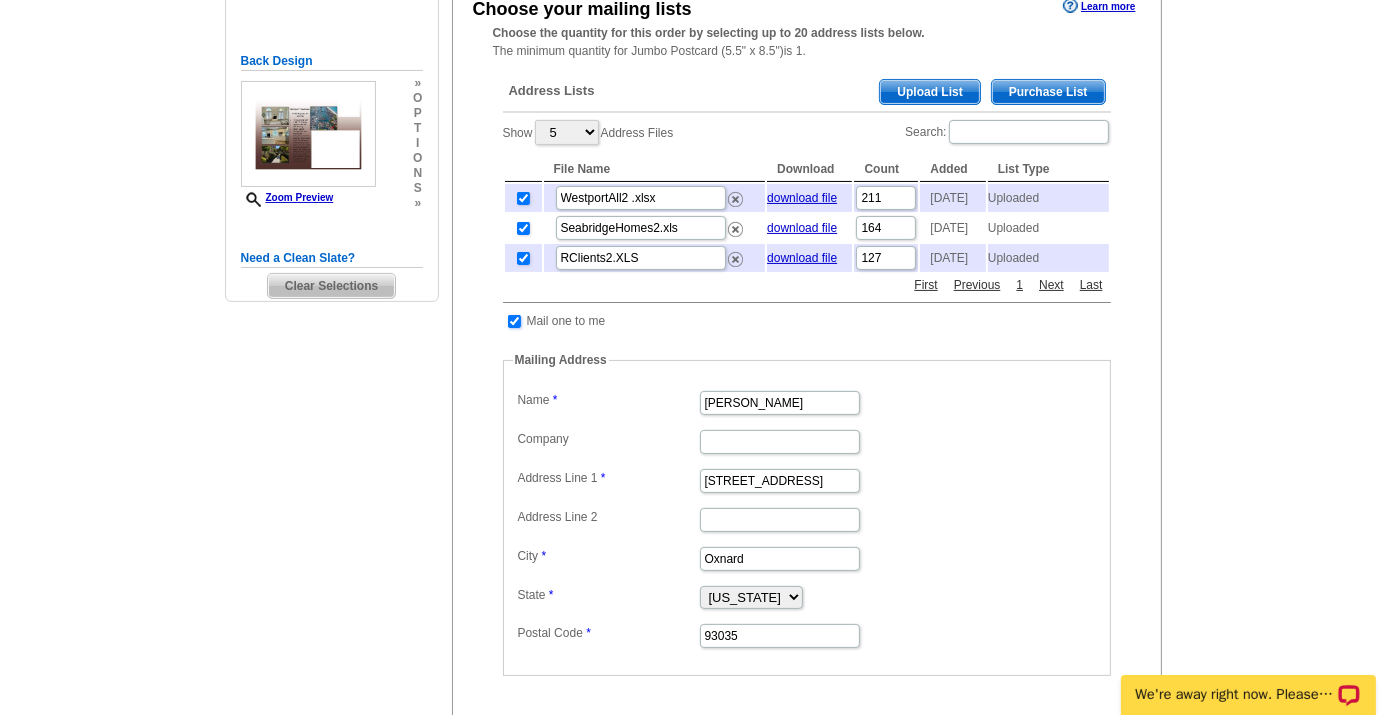 click at bounding box center [514, 321] 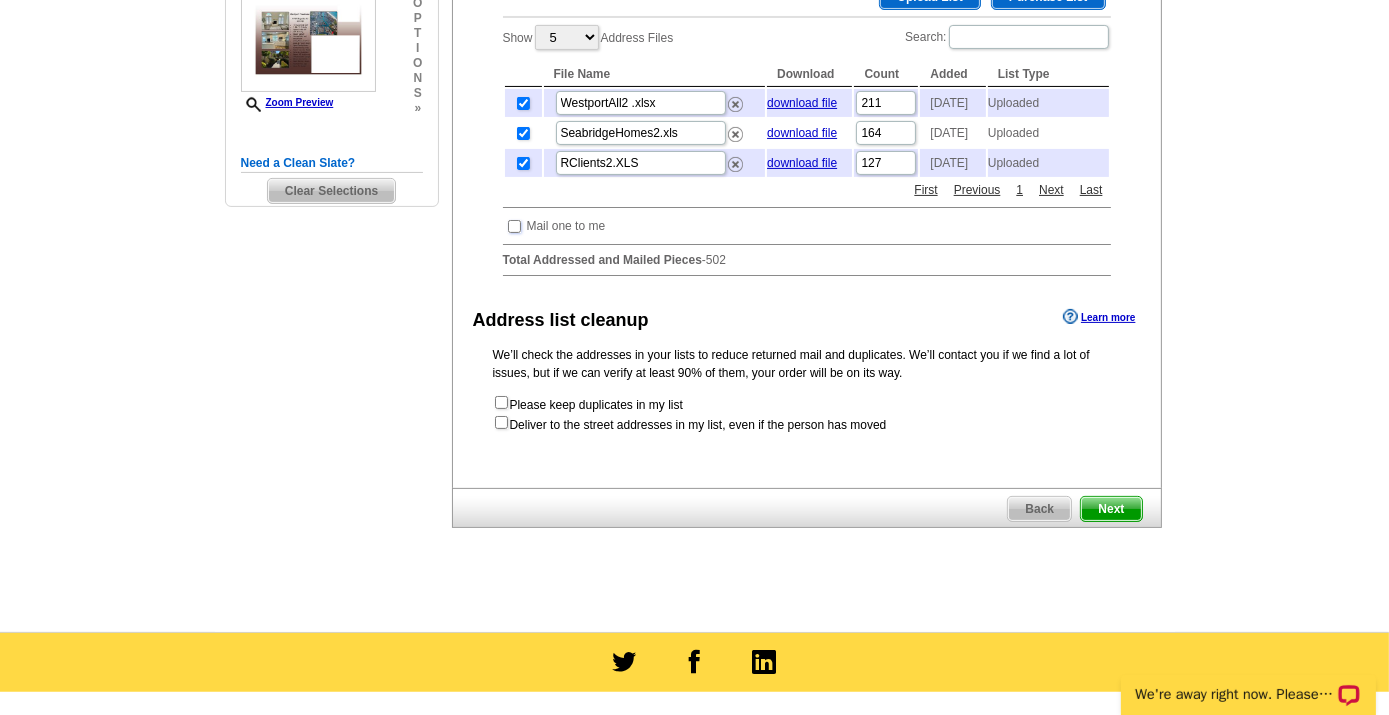 scroll, scrollTop: 499, scrollLeft: 0, axis: vertical 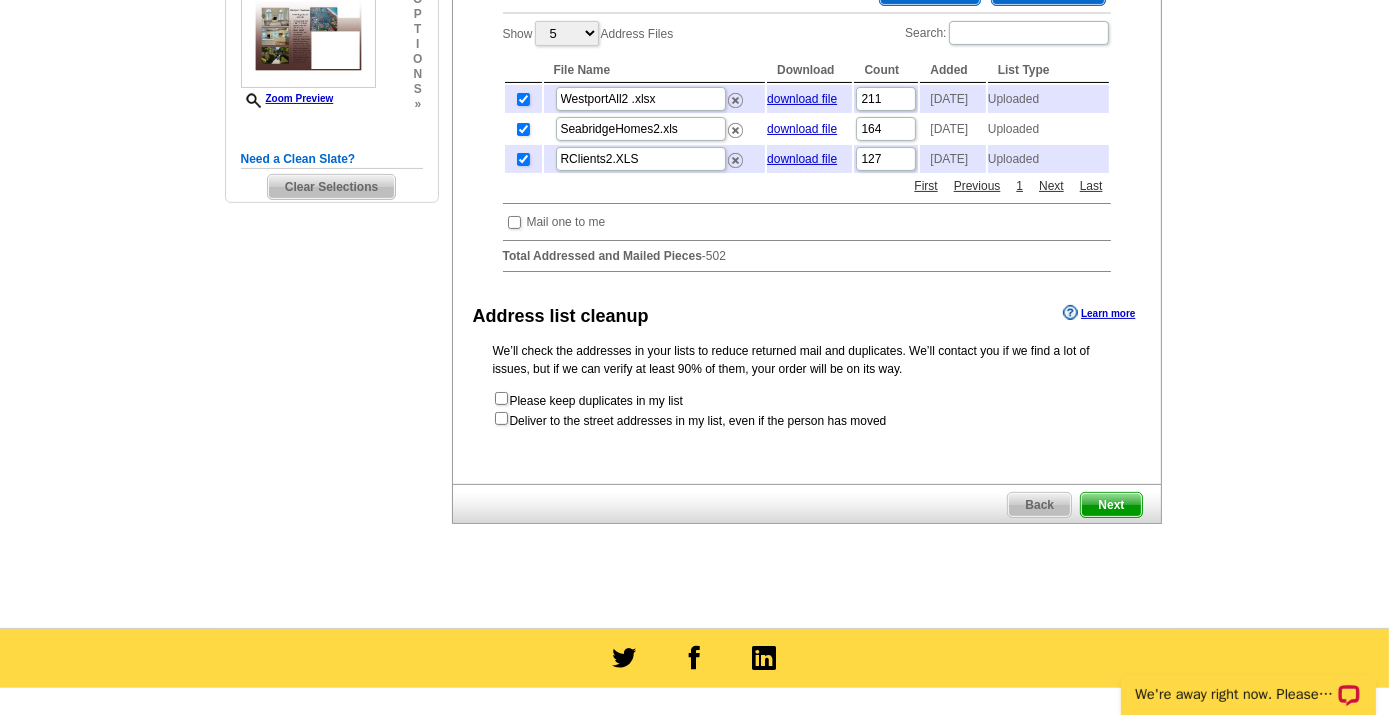 click on "Next" at bounding box center (1111, 505) 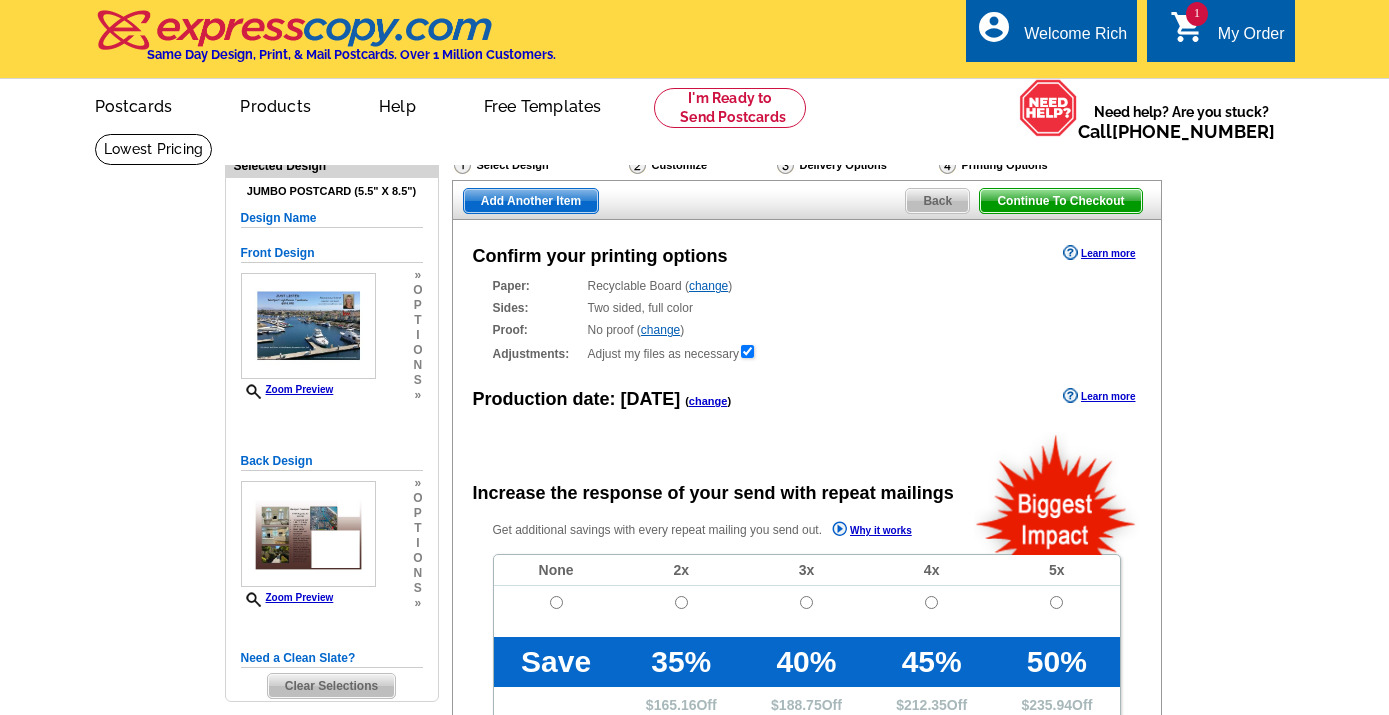 scroll, scrollTop: 0, scrollLeft: 0, axis: both 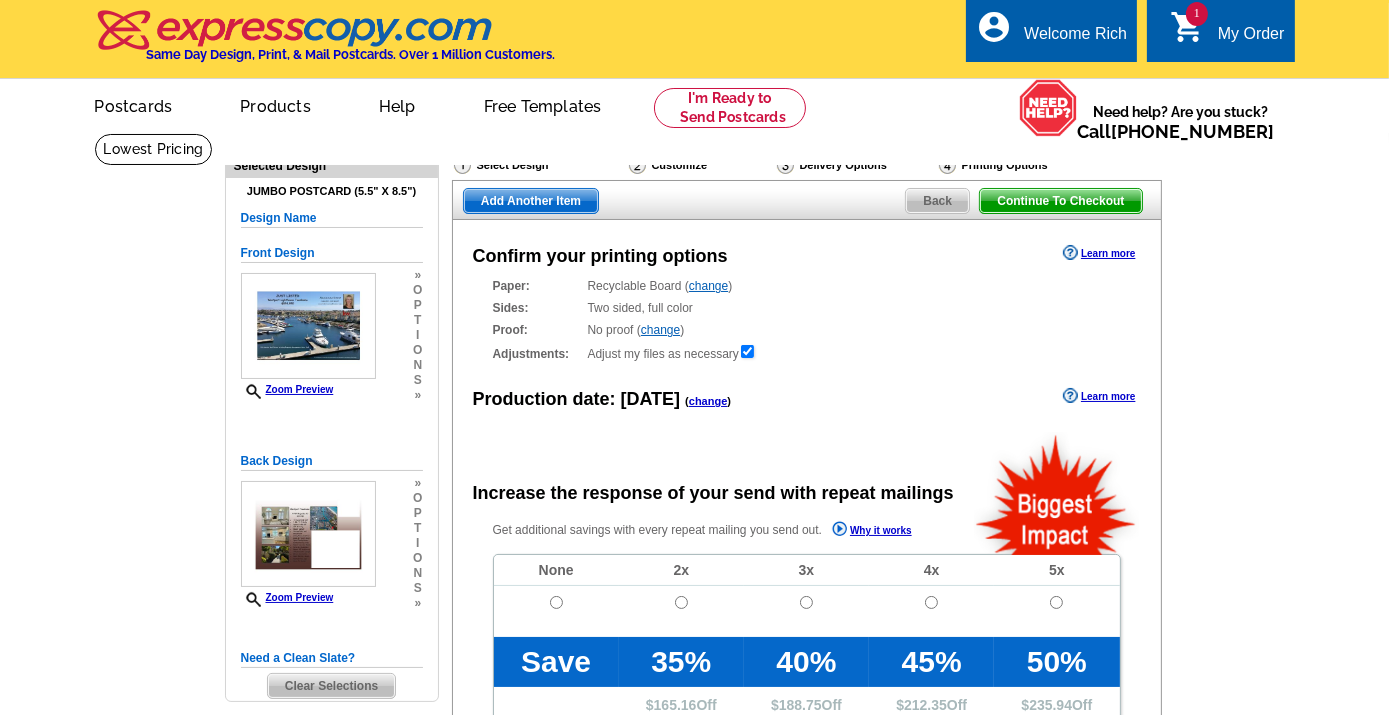 radio on "false" 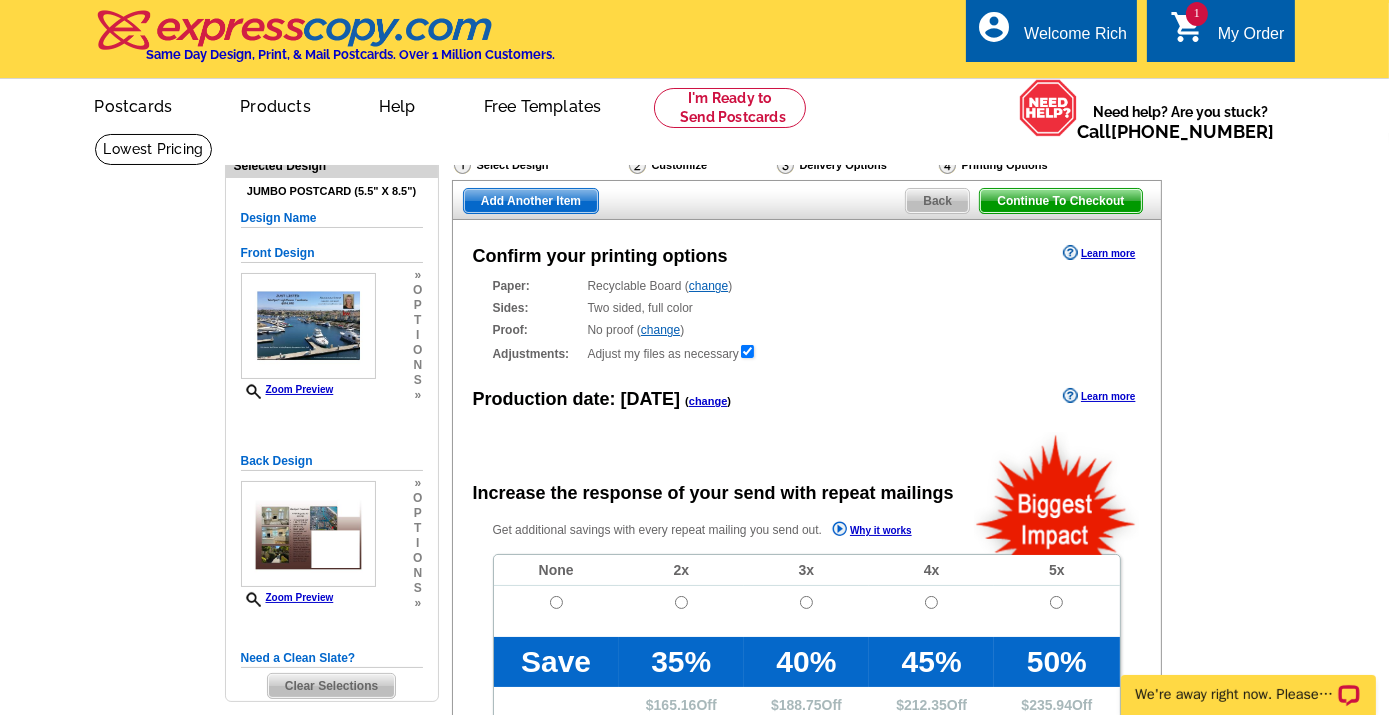 scroll, scrollTop: 0, scrollLeft: 0, axis: both 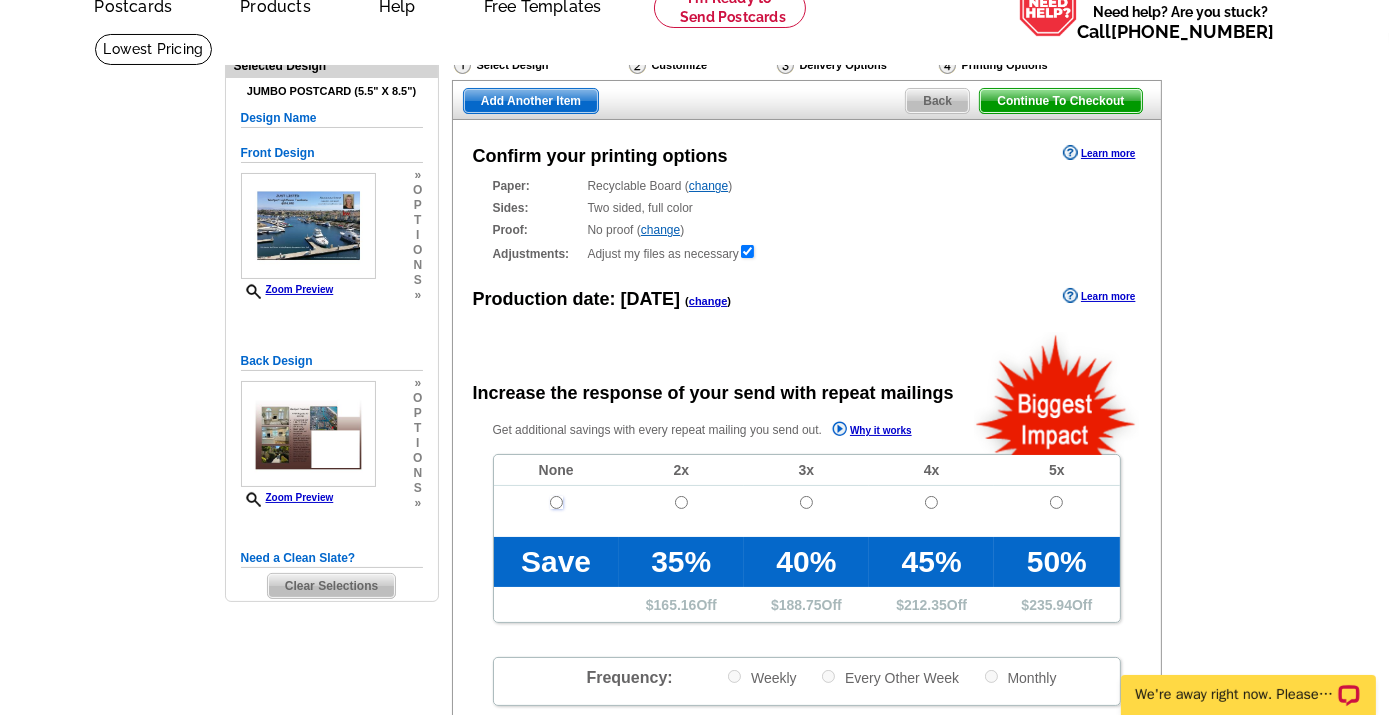 click at bounding box center (556, 502) 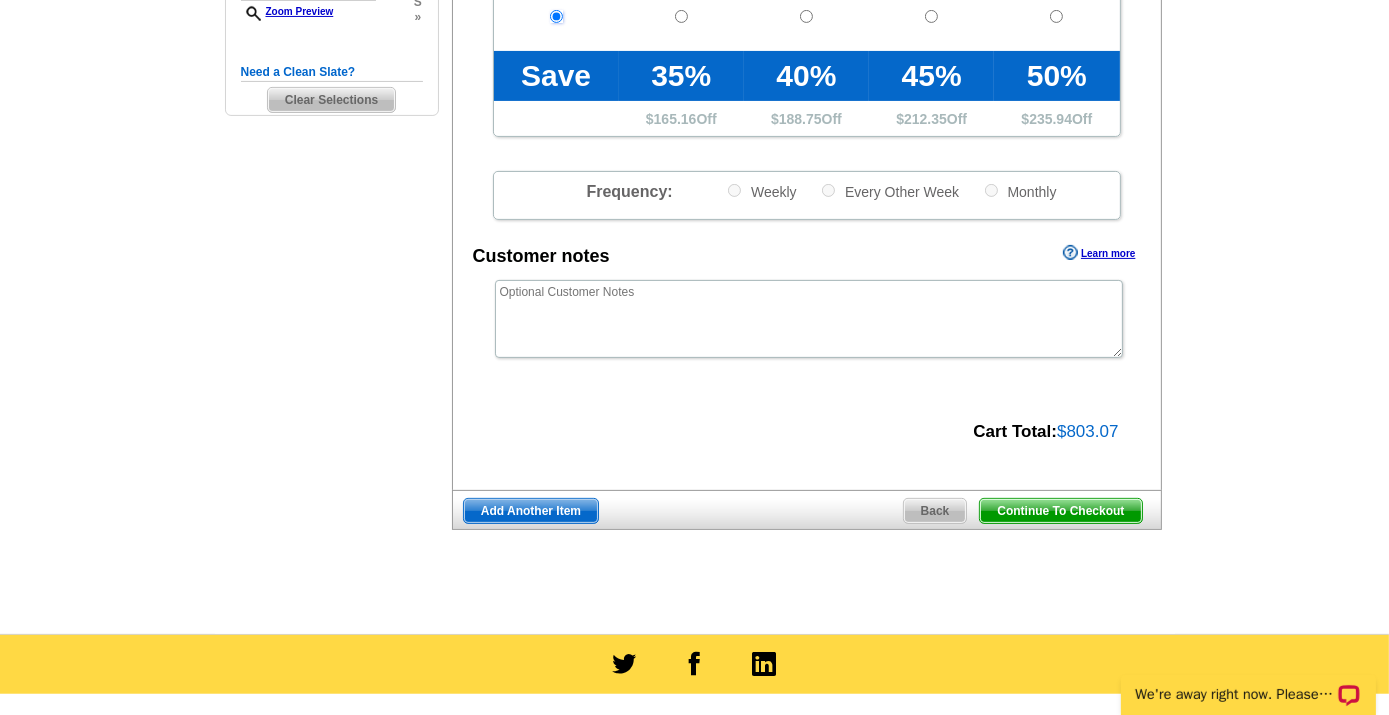 scroll, scrollTop: 600, scrollLeft: 0, axis: vertical 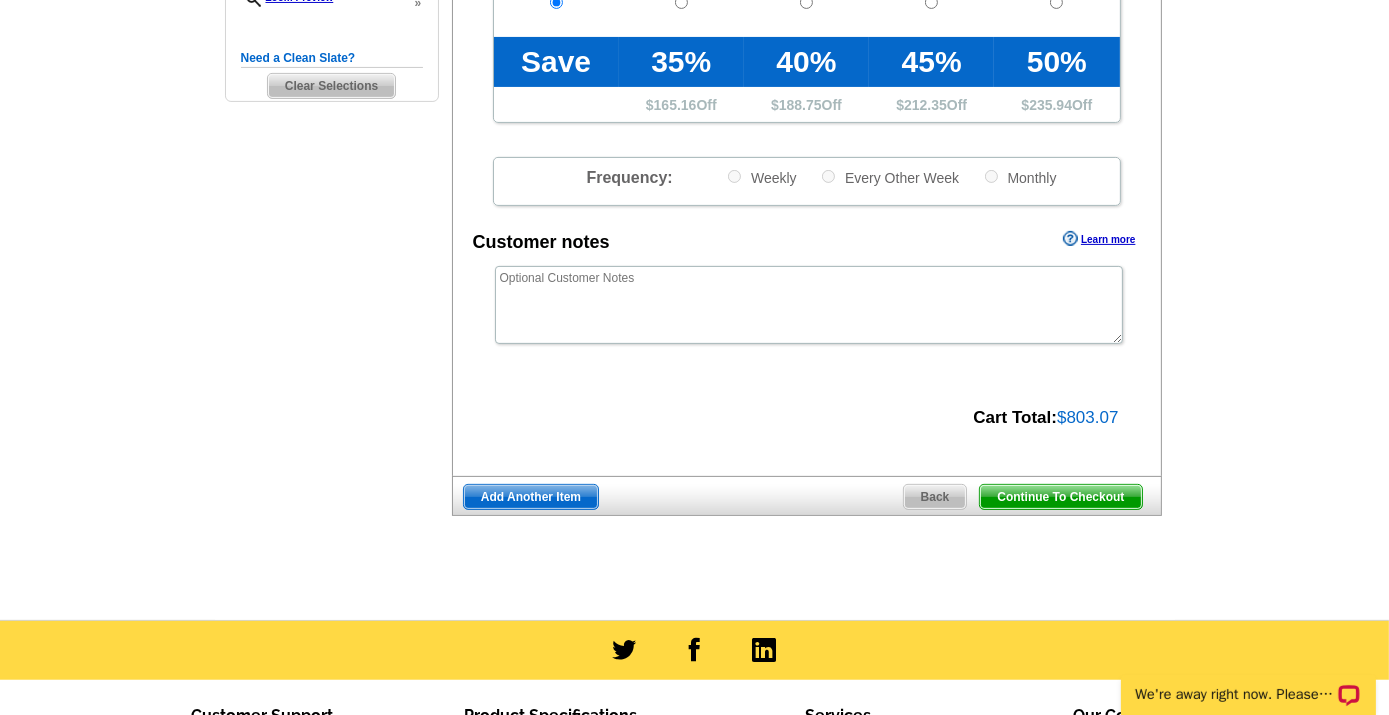click on "Continue To Checkout" at bounding box center (1060, 497) 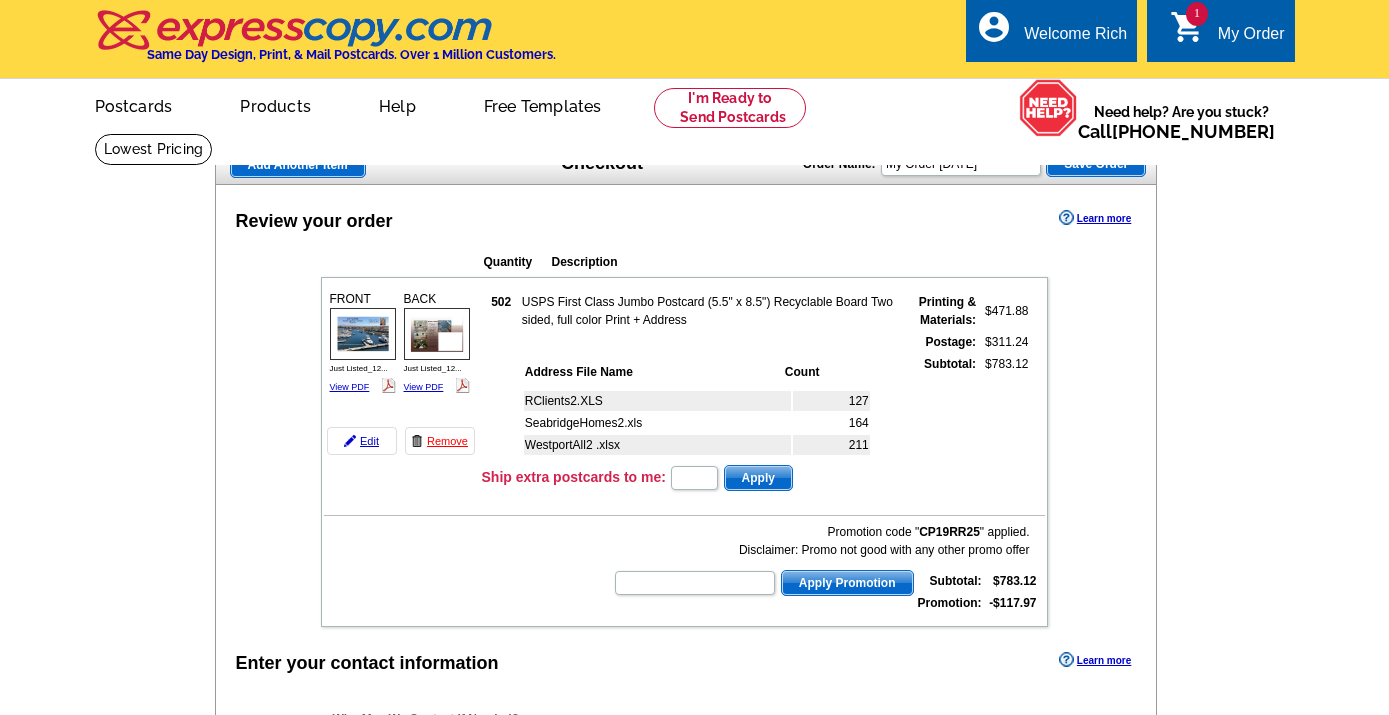 scroll, scrollTop: 0, scrollLeft: 0, axis: both 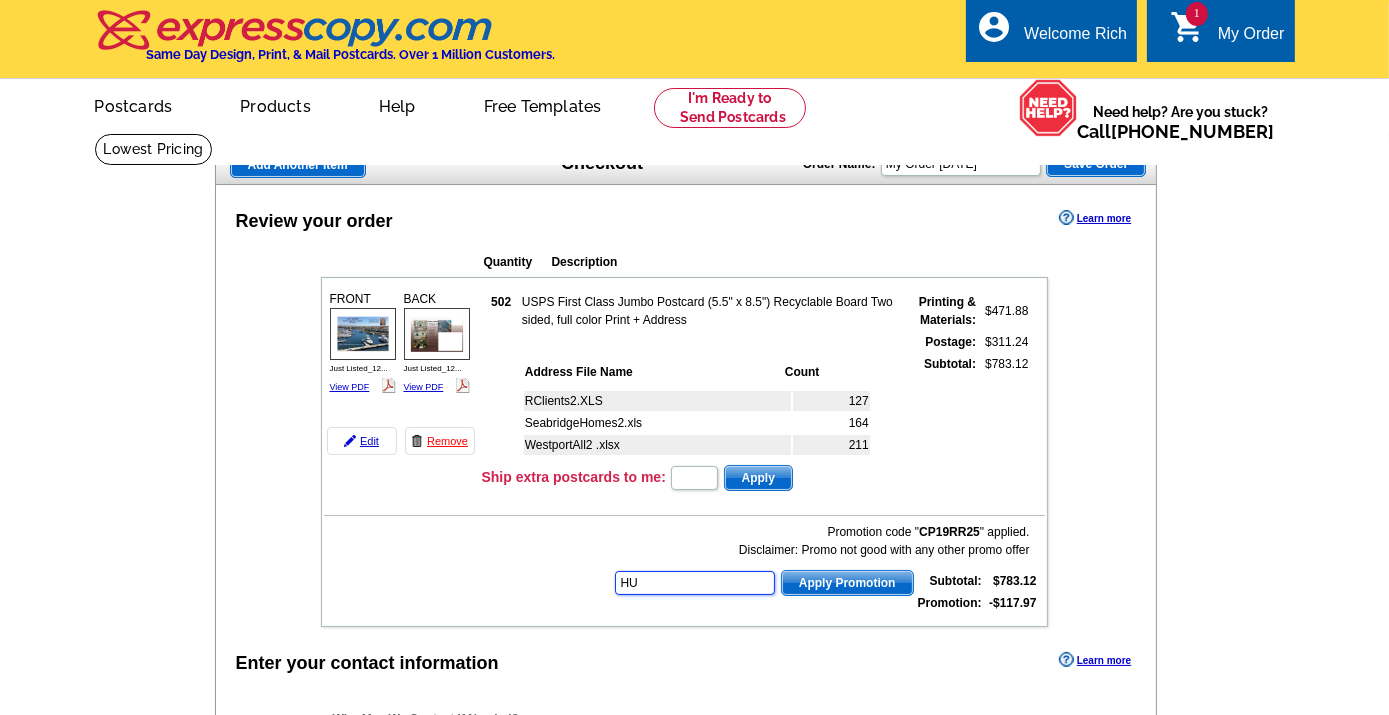 click on "HU" at bounding box center (695, 583) 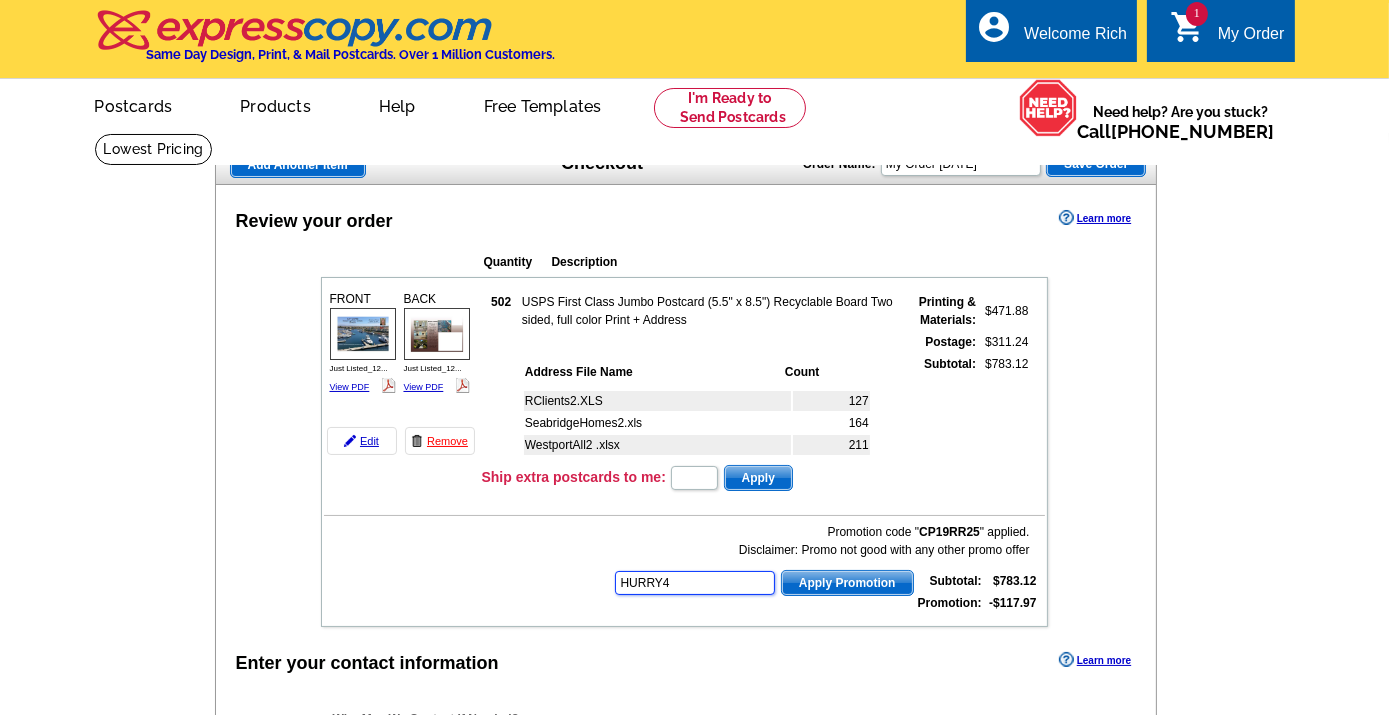 type on "HURRY40" 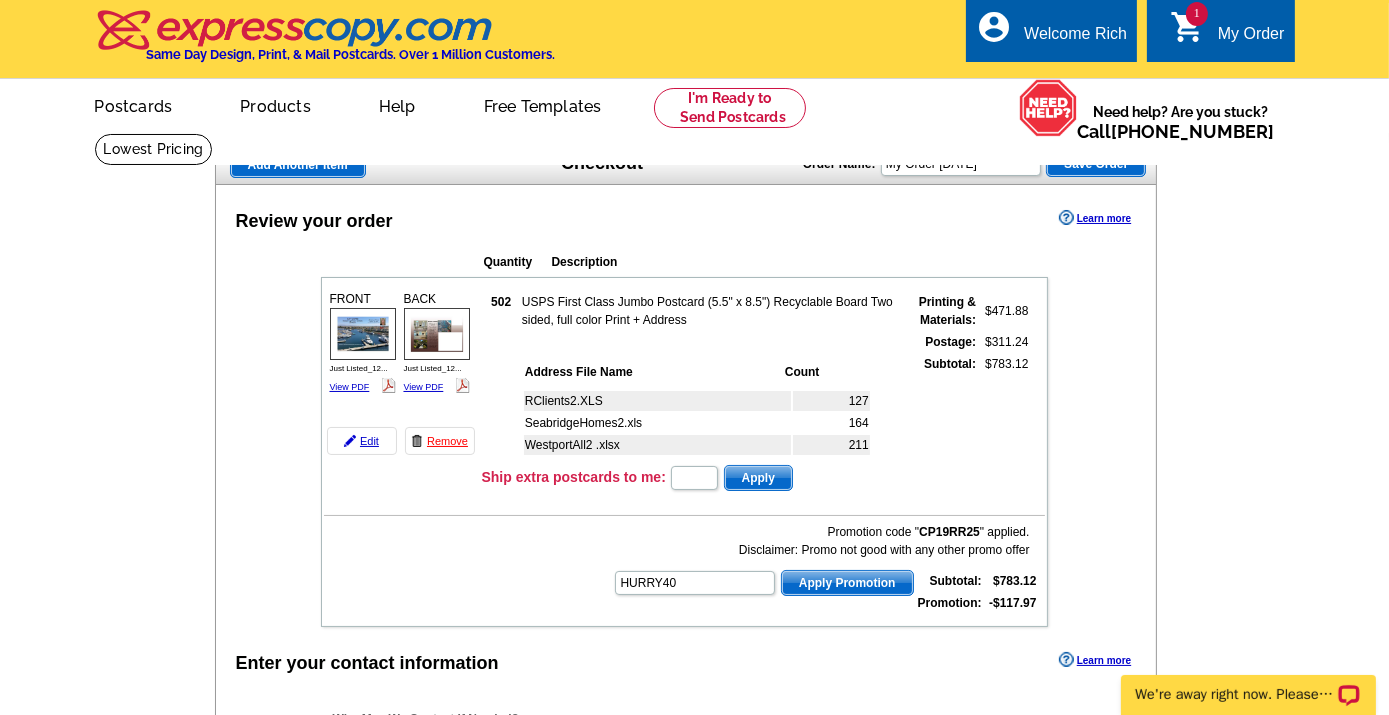 scroll, scrollTop: 0, scrollLeft: 0, axis: both 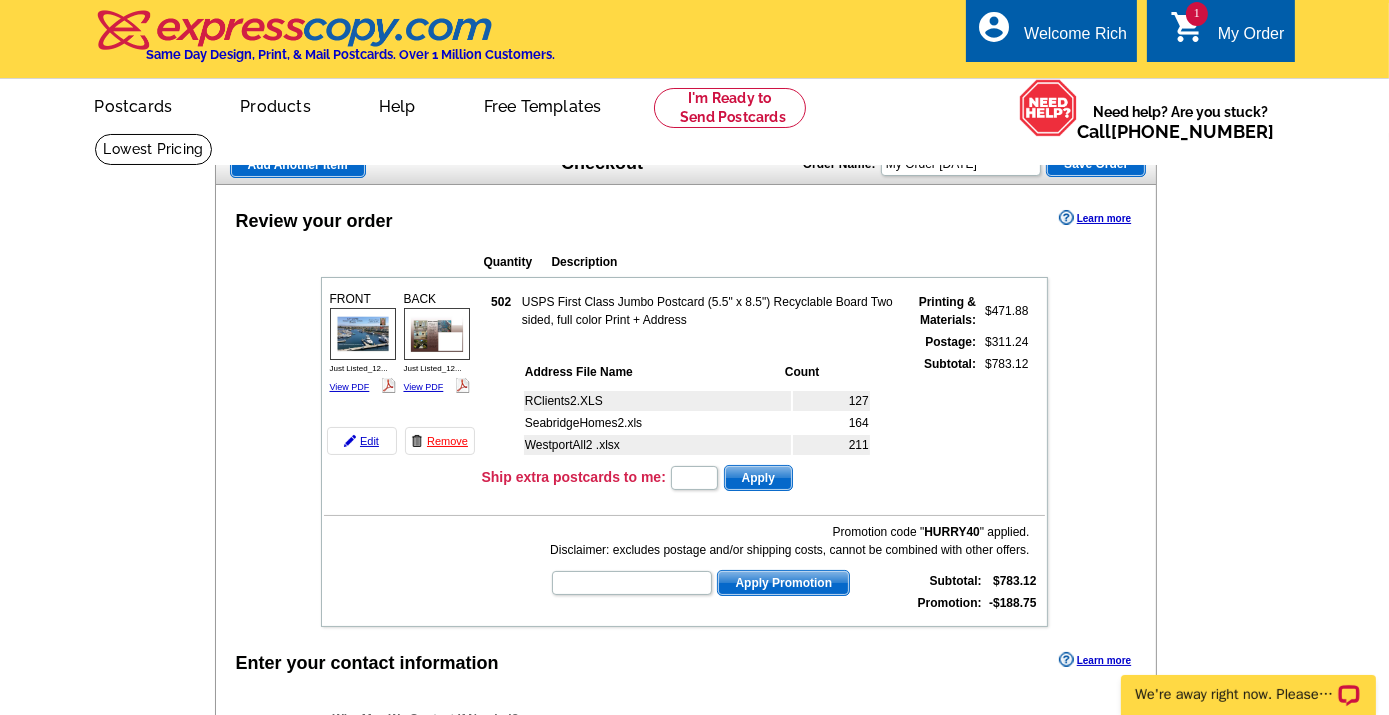 click at bounding box center [0, 1909] 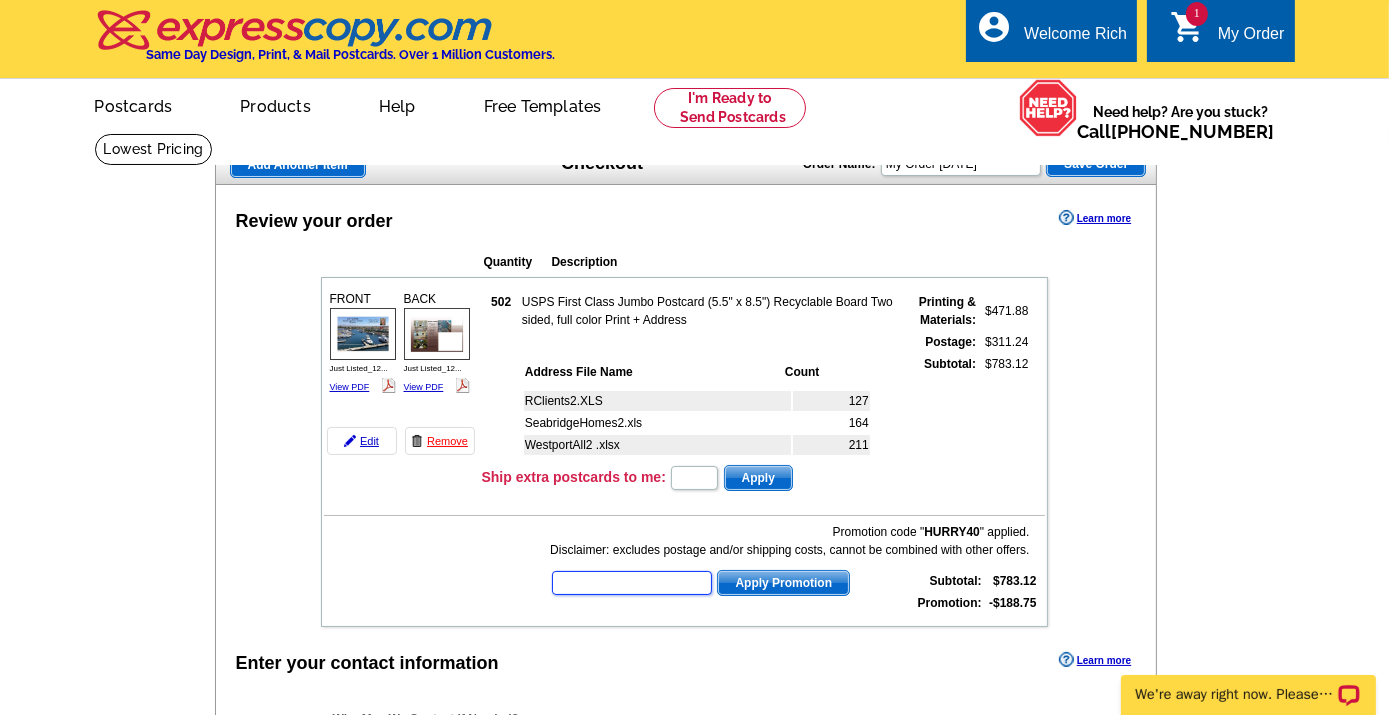 click at bounding box center (632, 583) 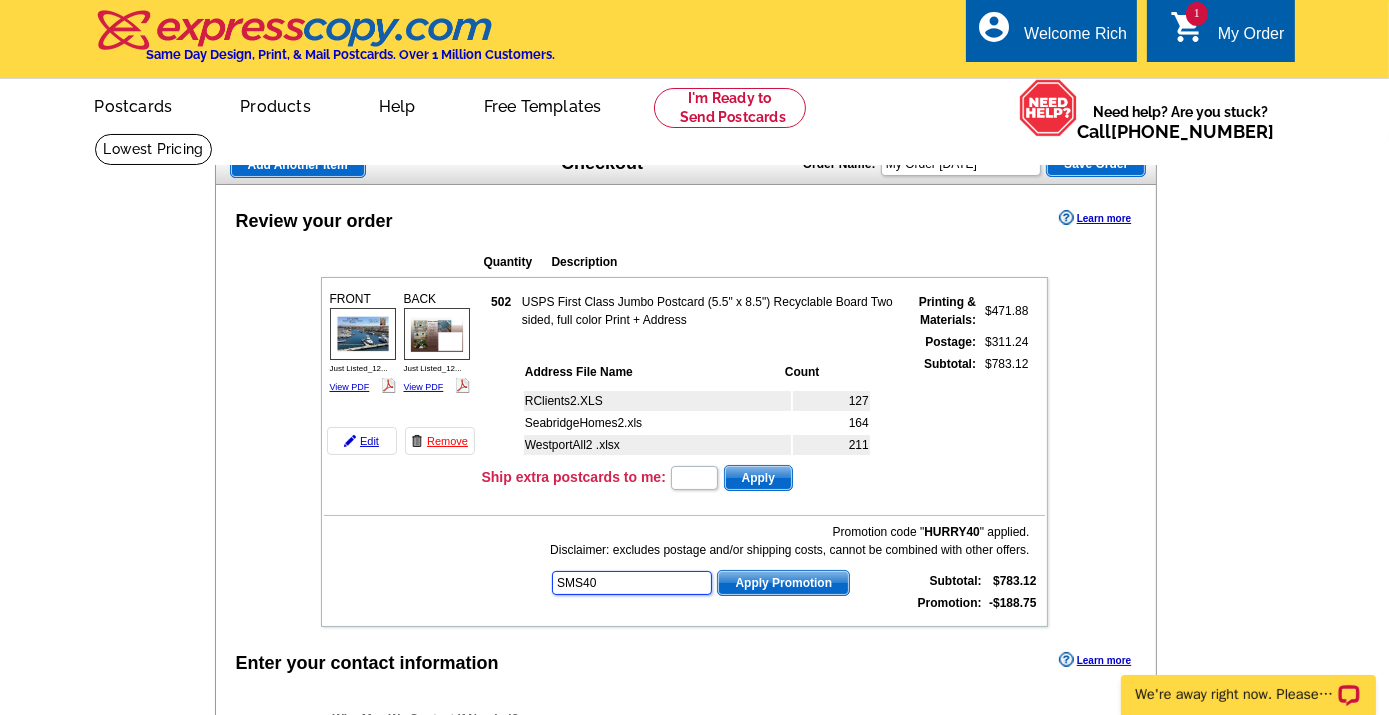 type on "SMS40" 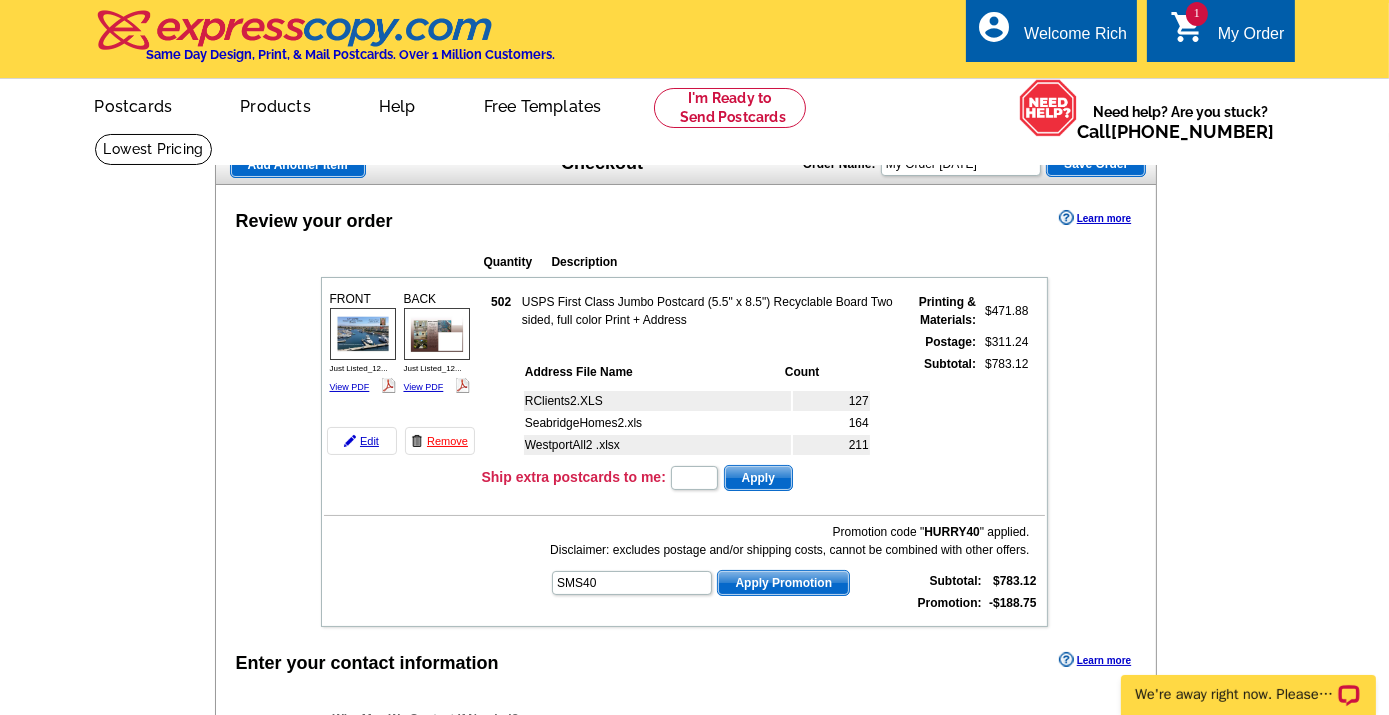 click on "Apply Promotion" at bounding box center (783, 583) 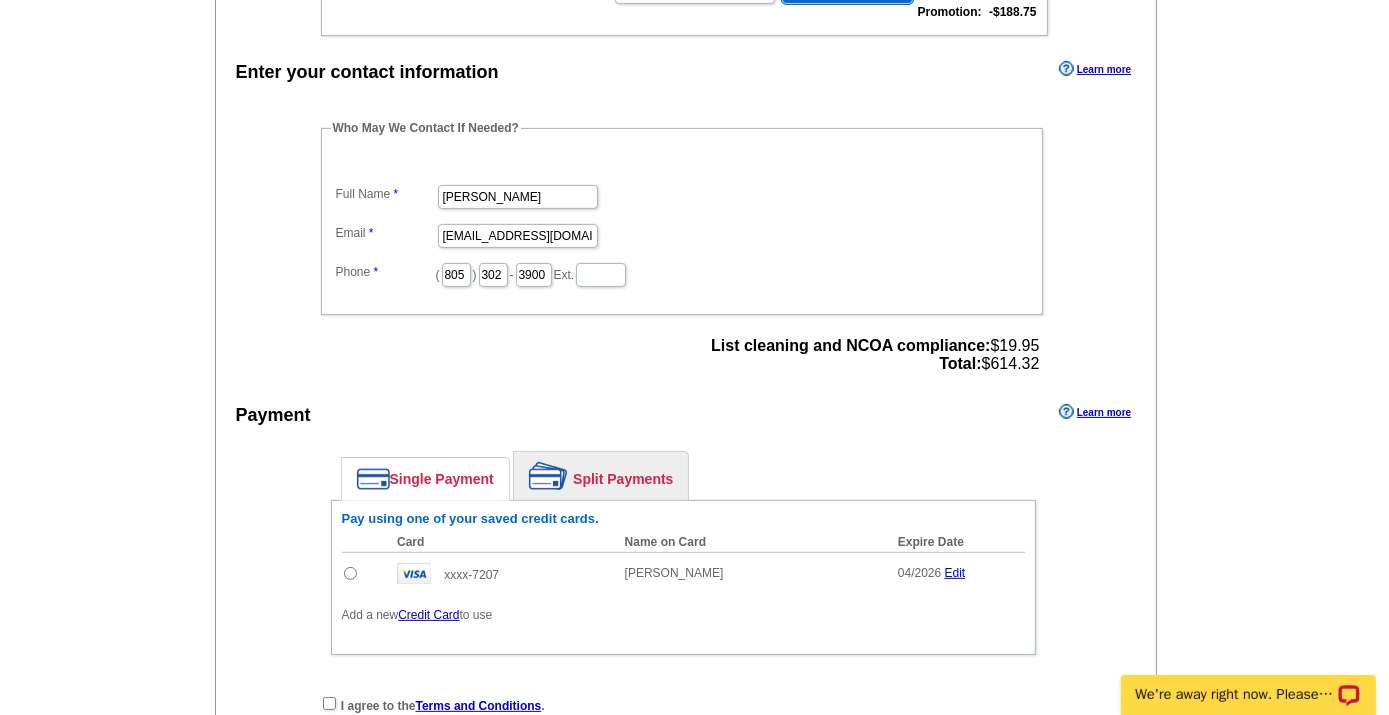 scroll, scrollTop: 600, scrollLeft: 0, axis: vertical 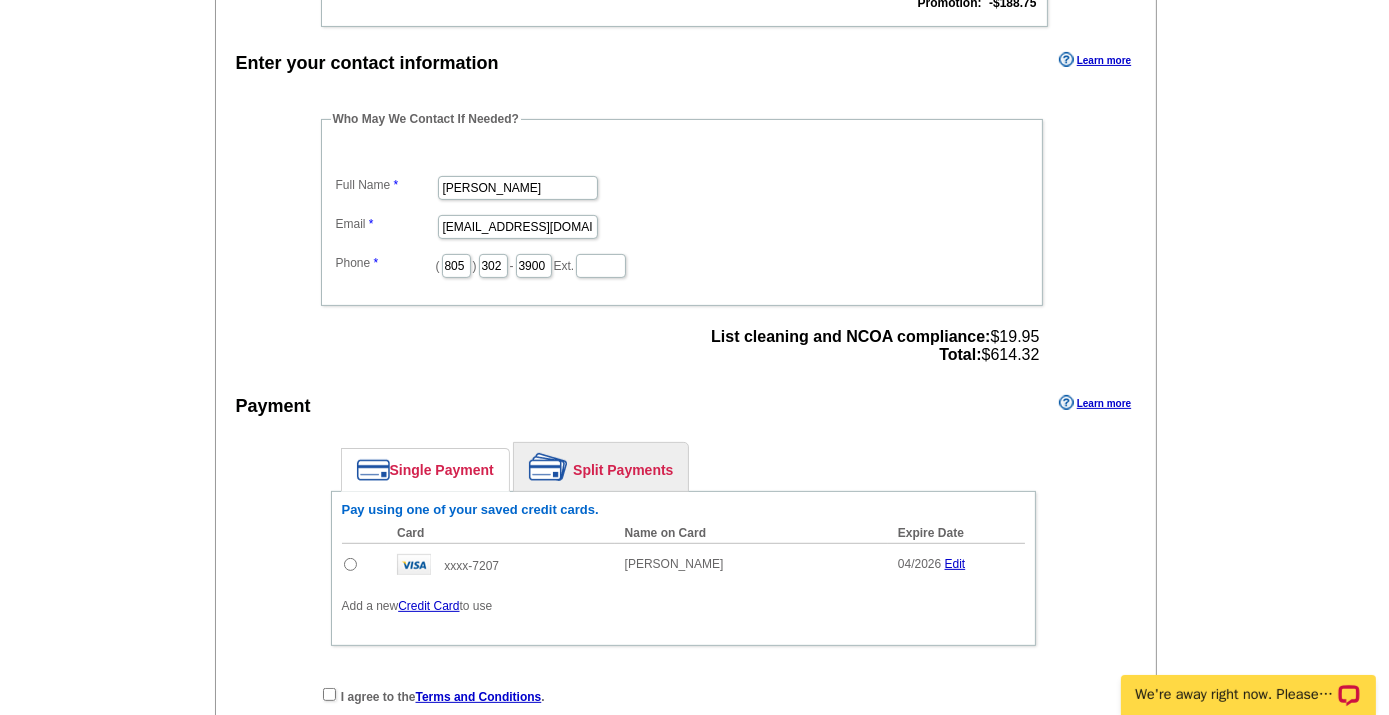 click at bounding box center [350, 564] 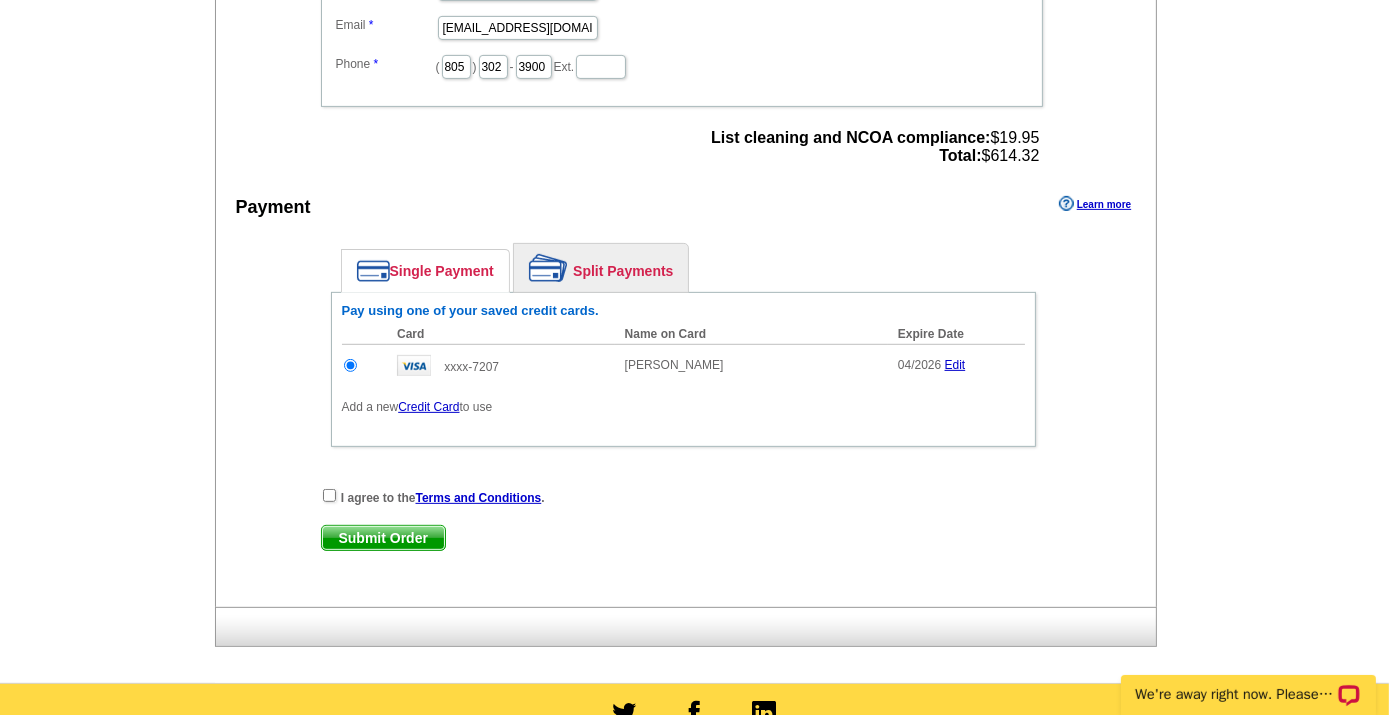 scroll, scrollTop: 800, scrollLeft: 0, axis: vertical 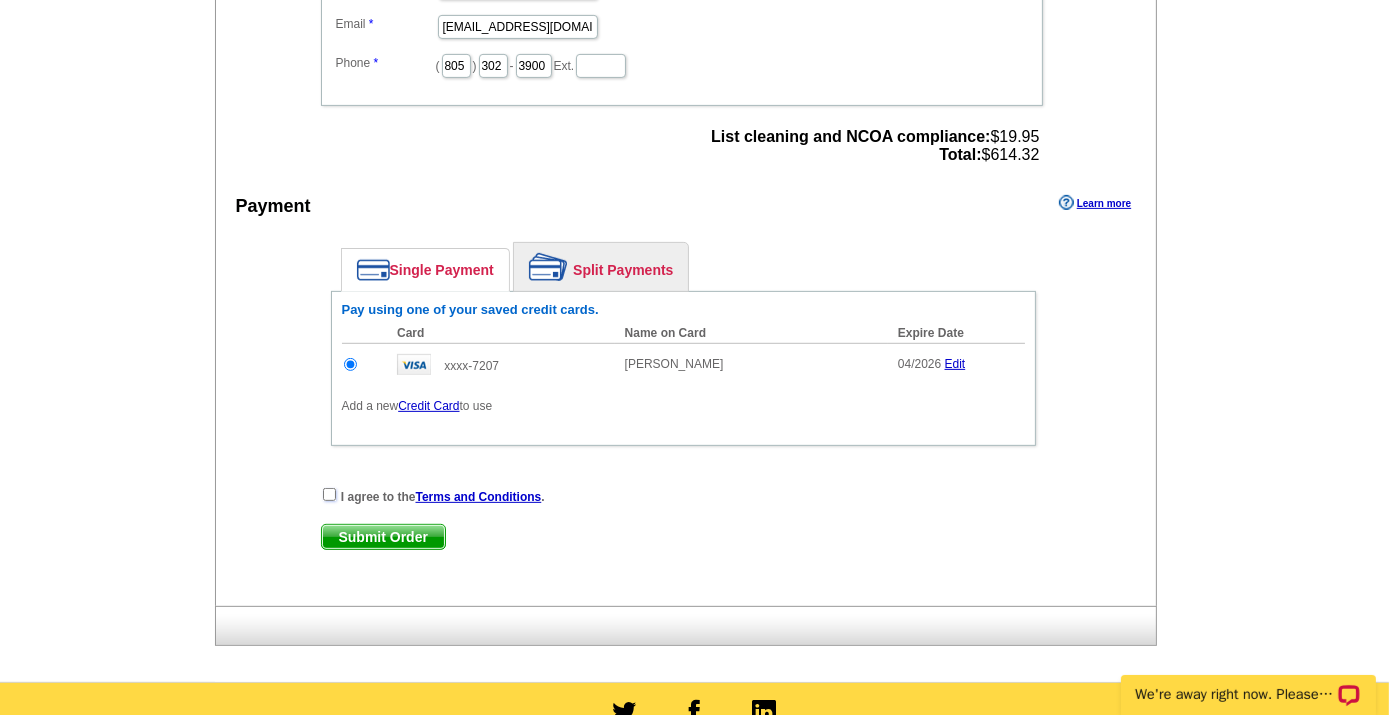 drag, startPoint x: 326, startPoint y: 487, endPoint x: 341, endPoint y: 491, distance: 15.524175 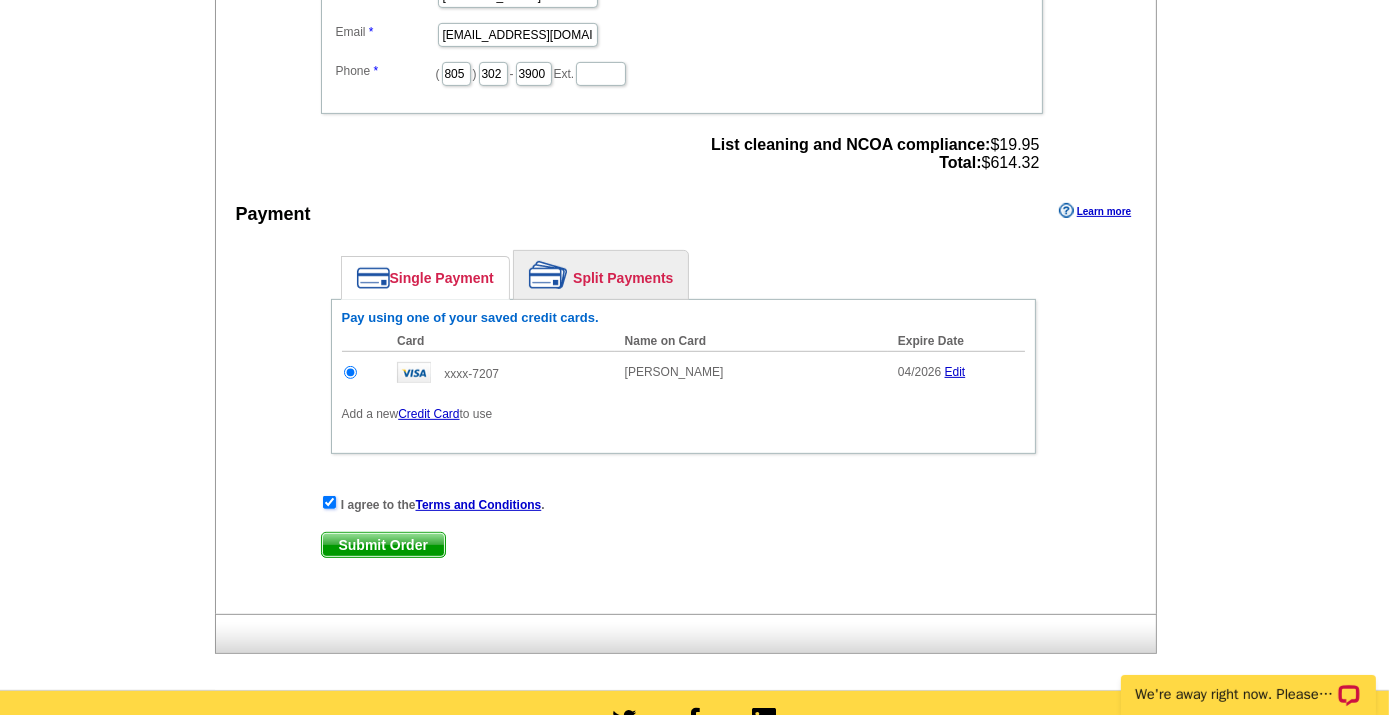 scroll, scrollTop: 806, scrollLeft: 0, axis: vertical 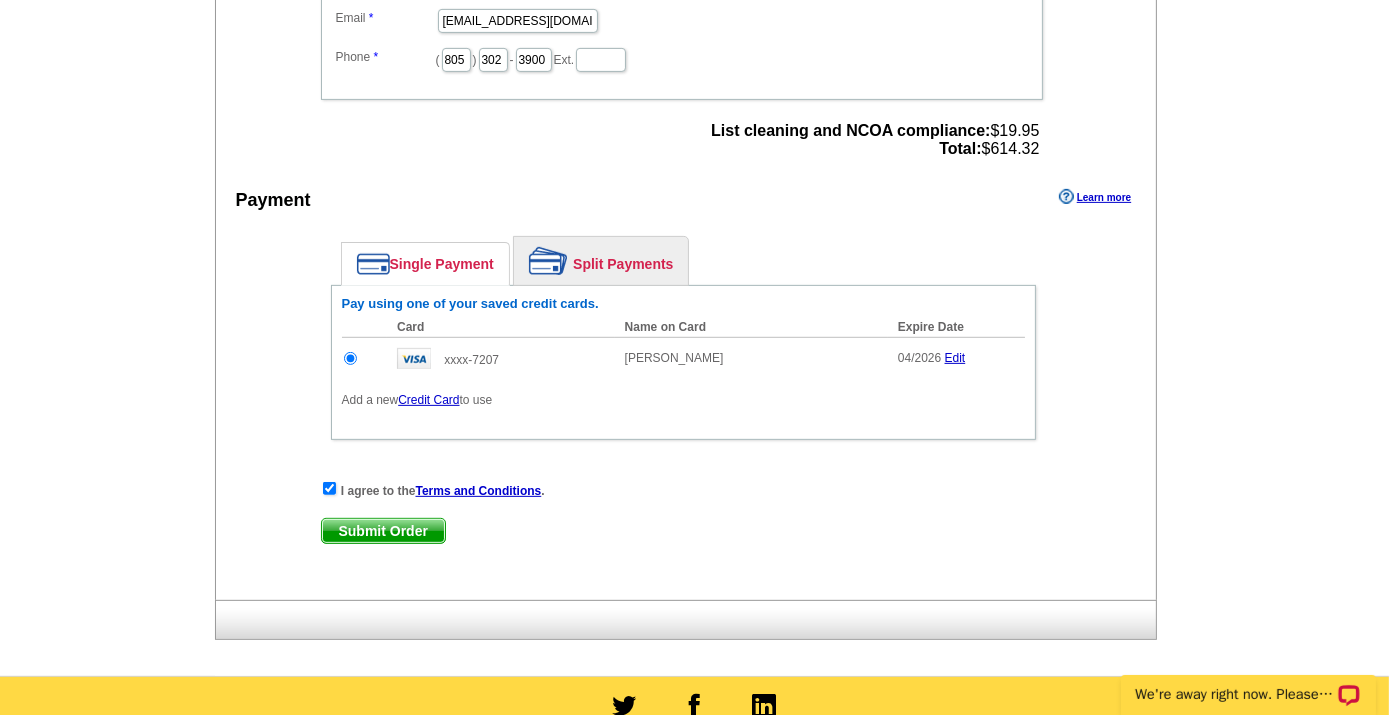 click on "Submit Order" at bounding box center [383, 531] 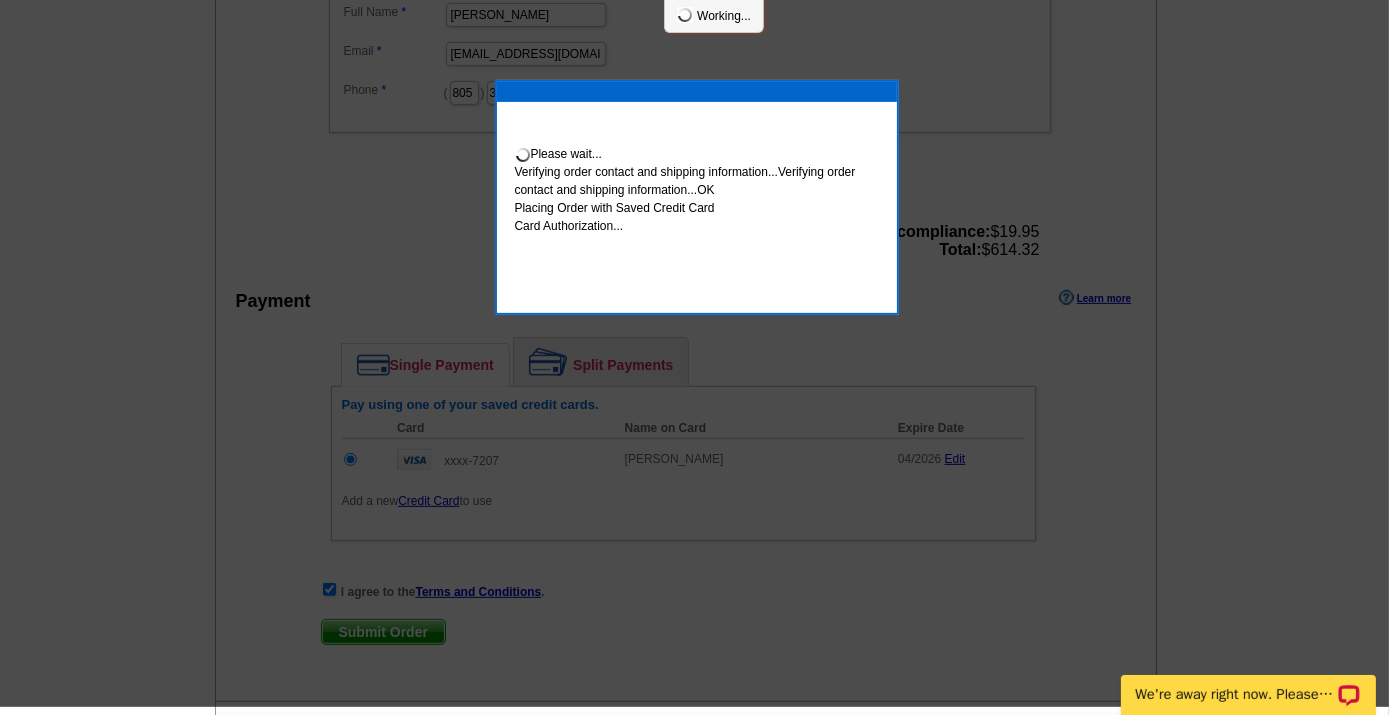 scroll, scrollTop: 798, scrollLeft: 0, axis: vertical 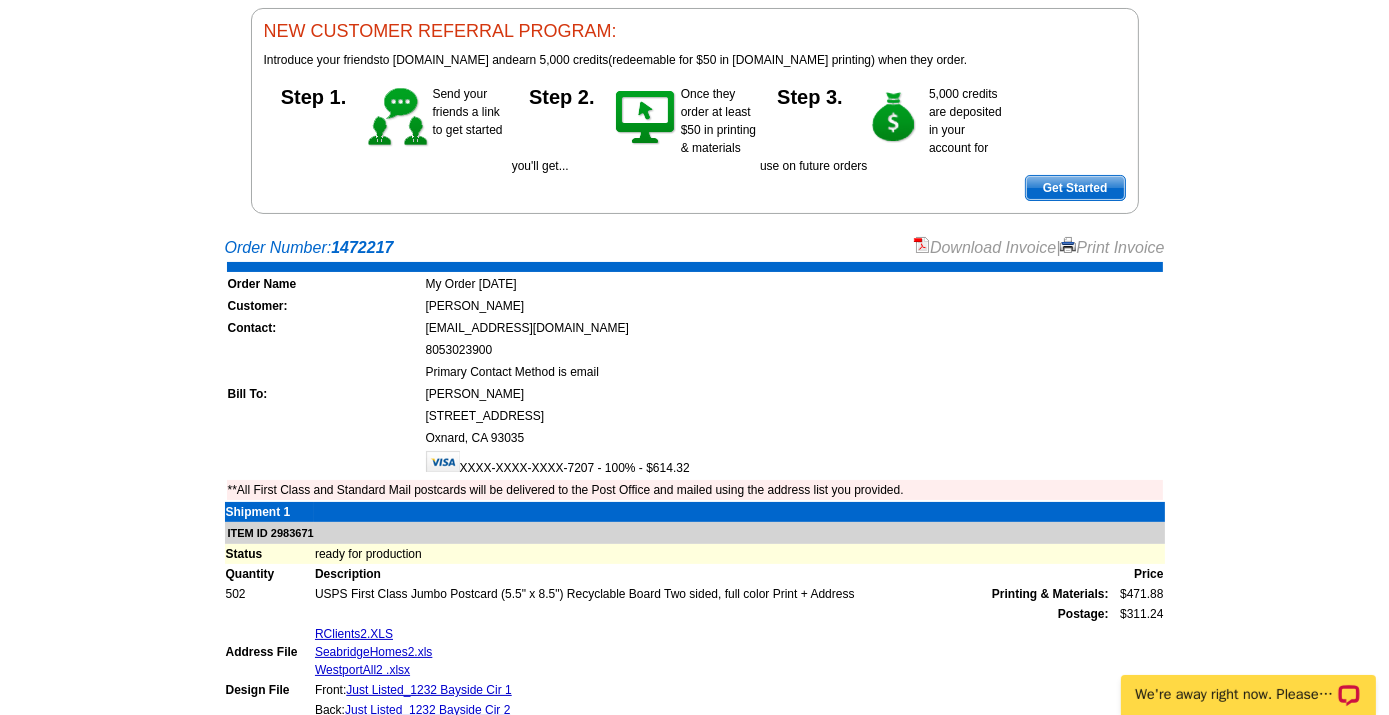 drag, startPoint x: 1113, startPoint y: 247, endPoint x: 132, endPoint y: 601, distance: 1042.9176 